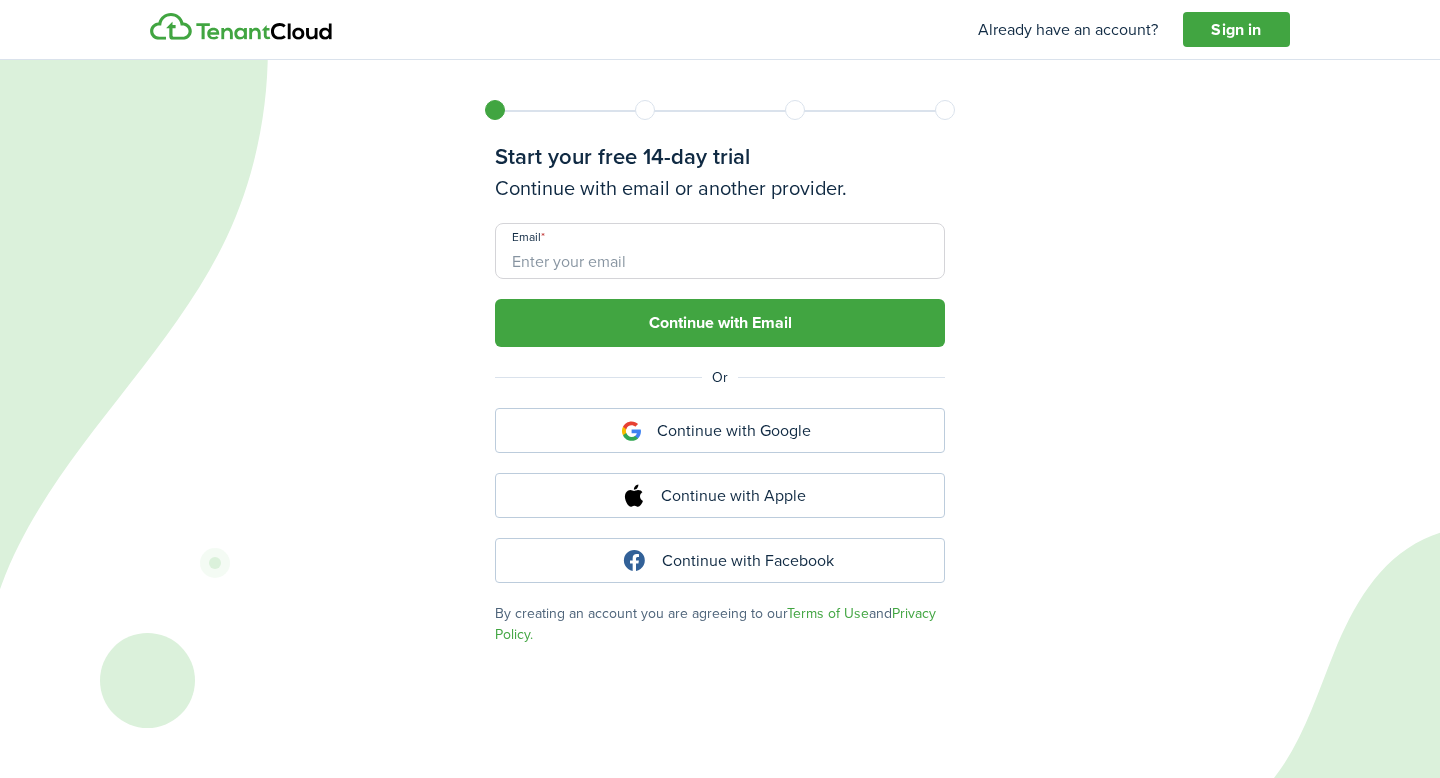 scroll, scrollTop: 0, scrollLeft: 0, axis: both 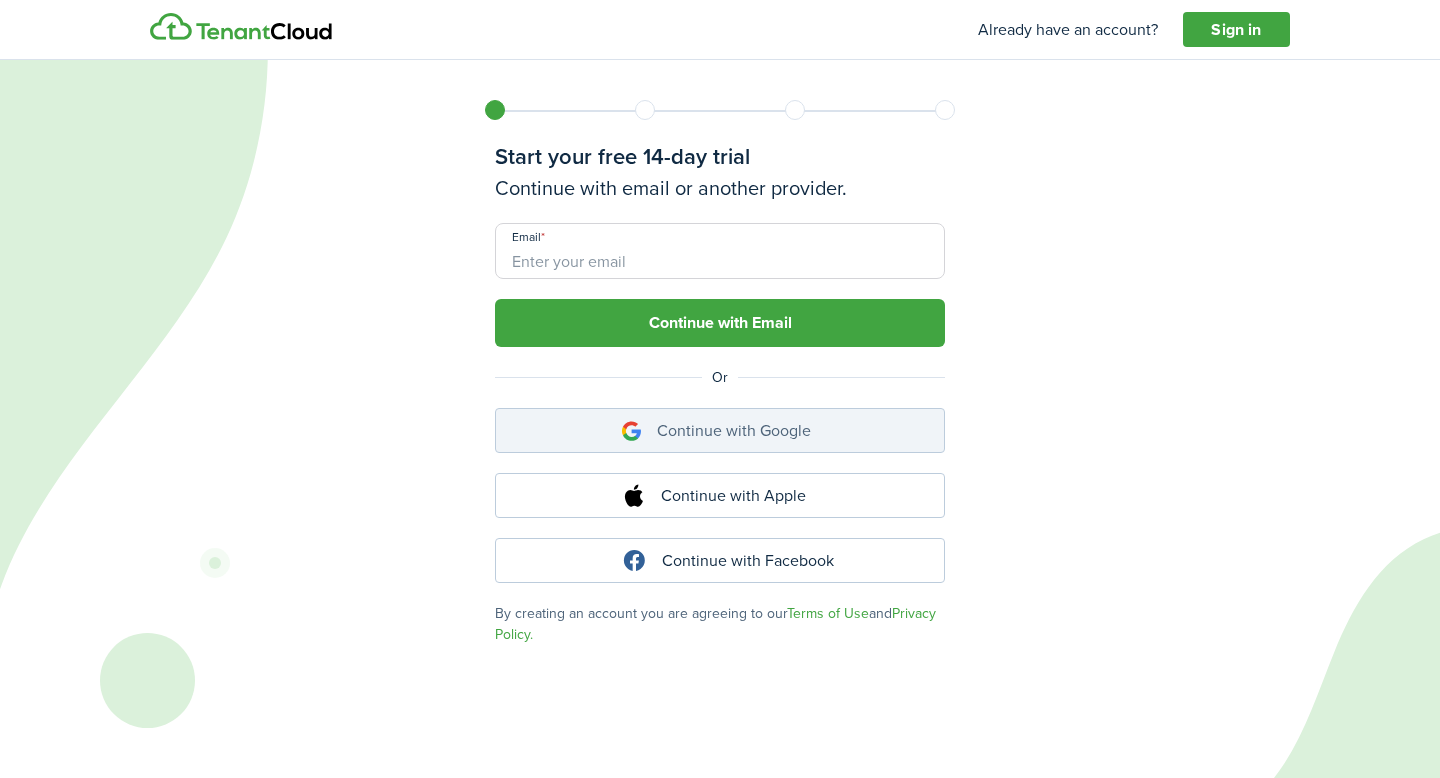 click on "Continue with Google" at bounding box center [720, 430] 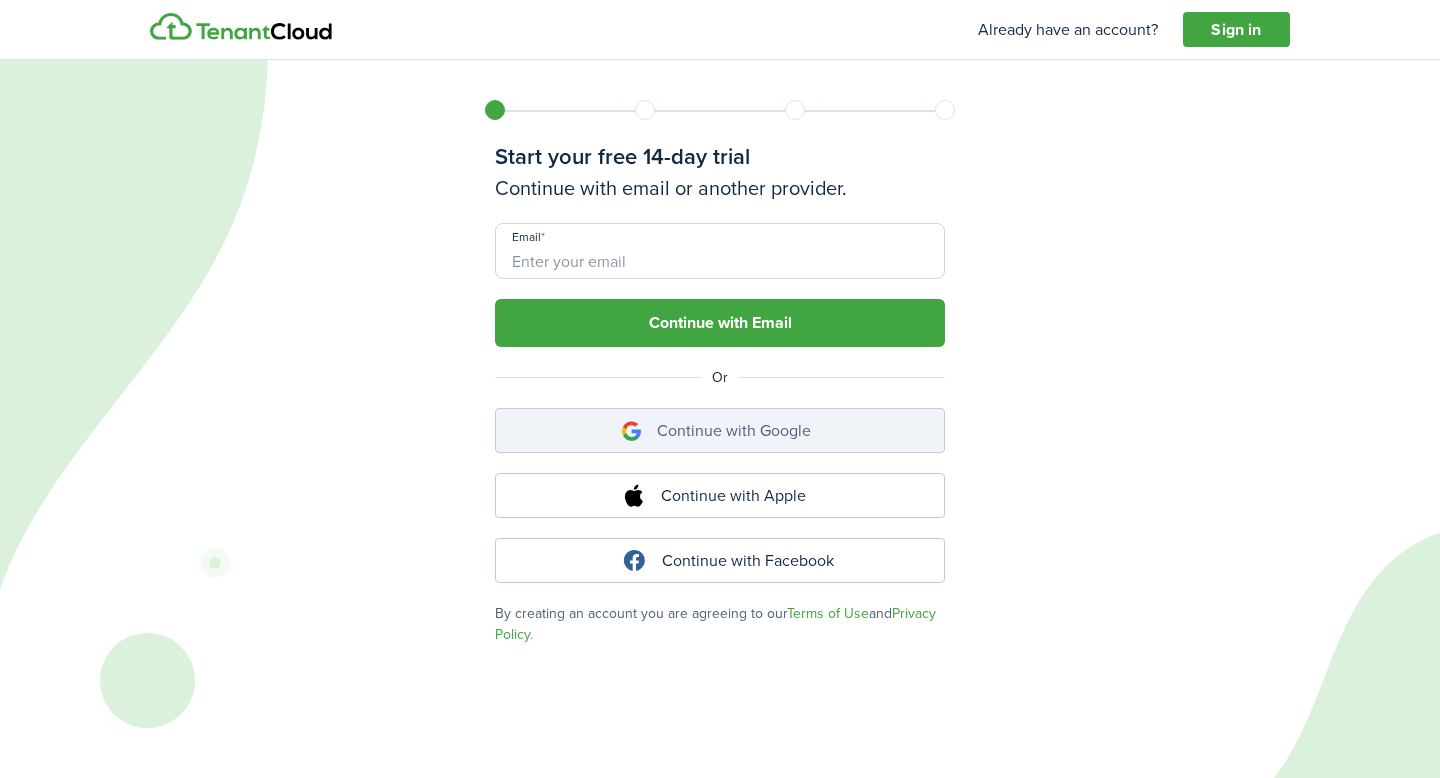 click on "Continue with Google" at bounding box center [720, 430] 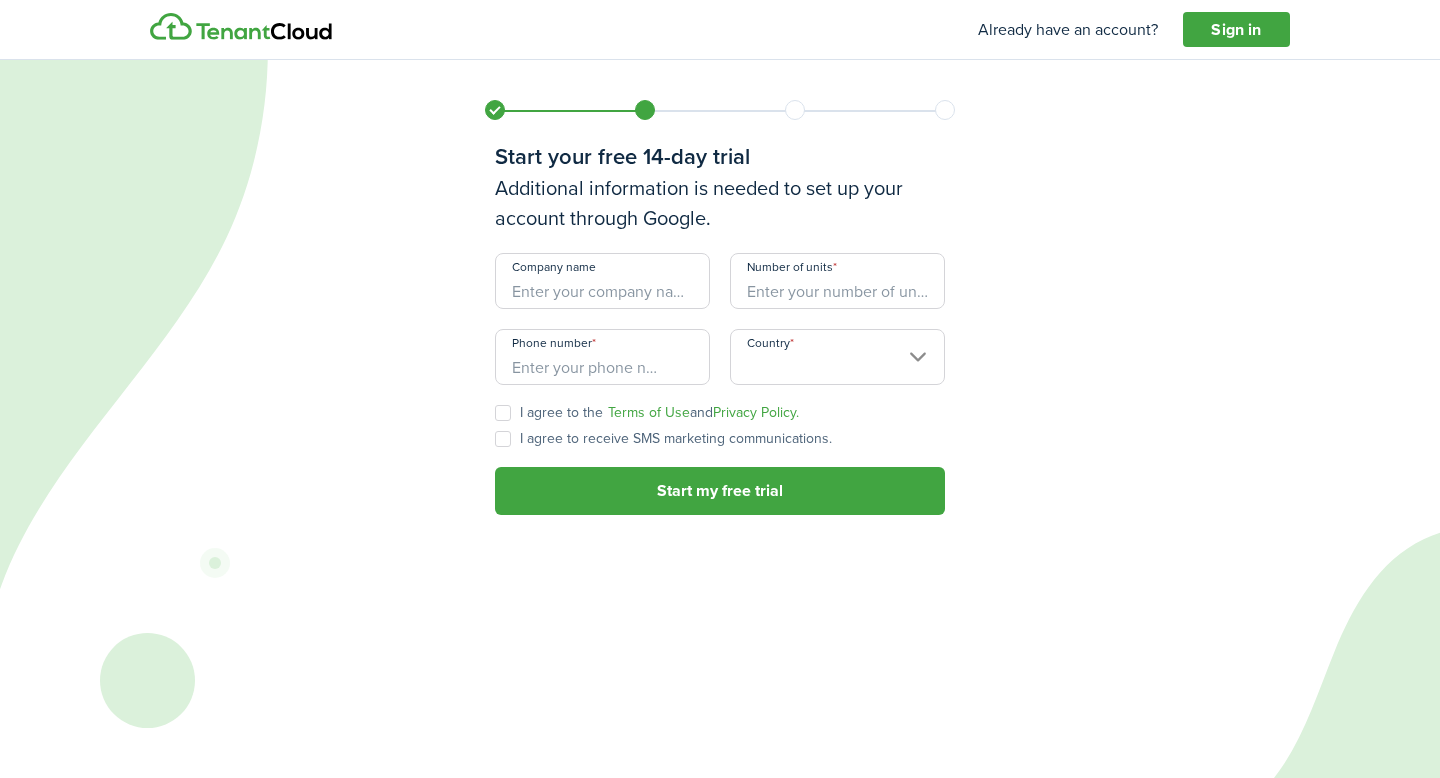 click on "Company name" at bounding box center (602, 281) 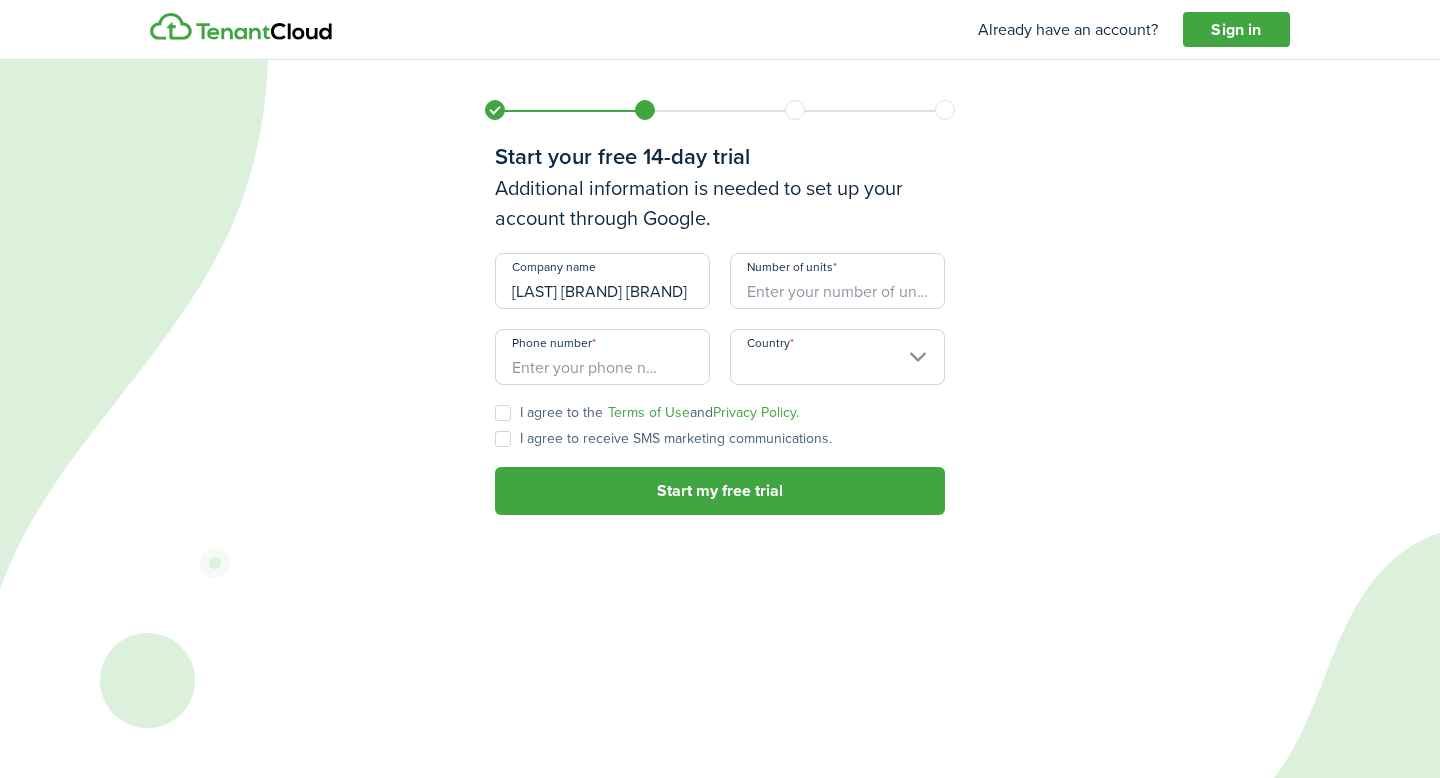 type on "[LAST] [BRAND] [BRAND]" 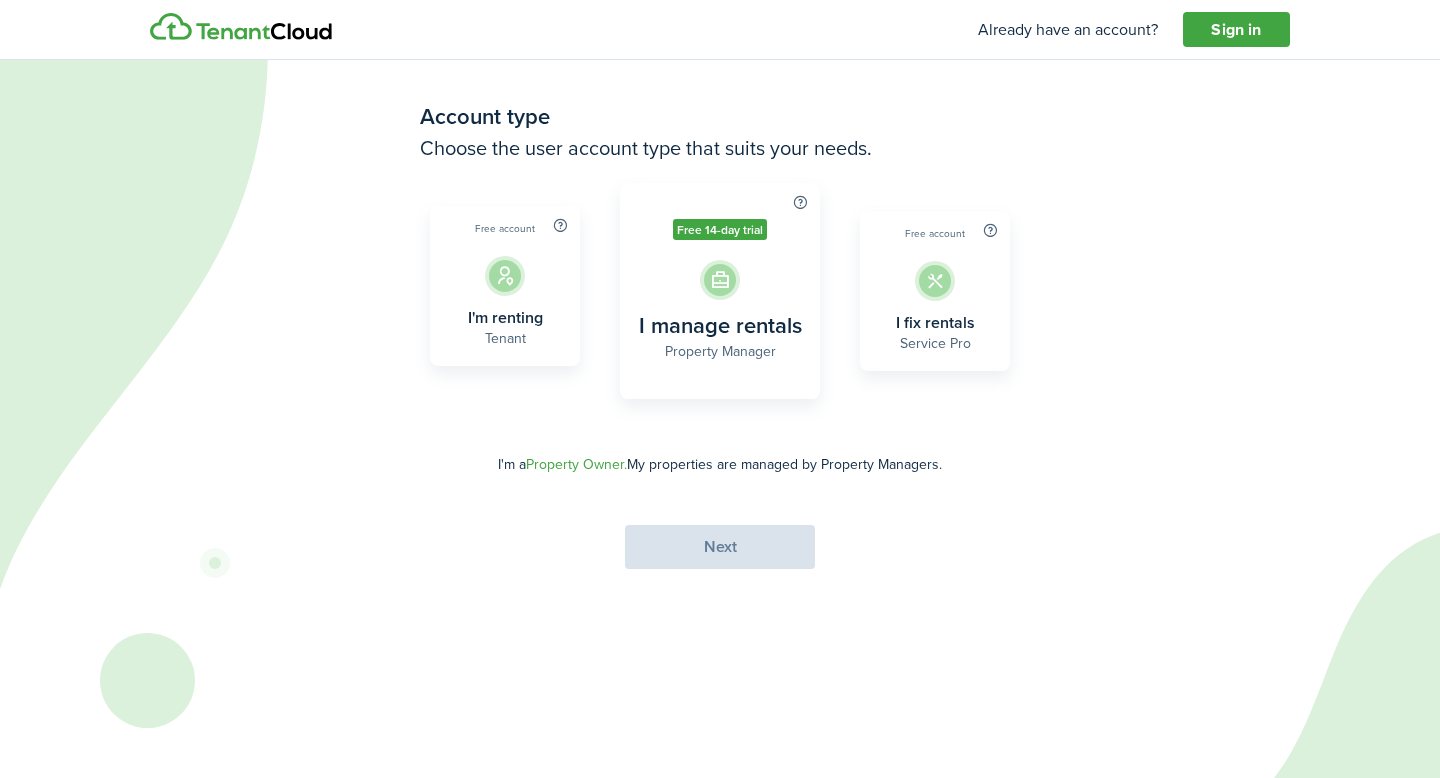 click on "Tenant" at bounding box center (505, 339) 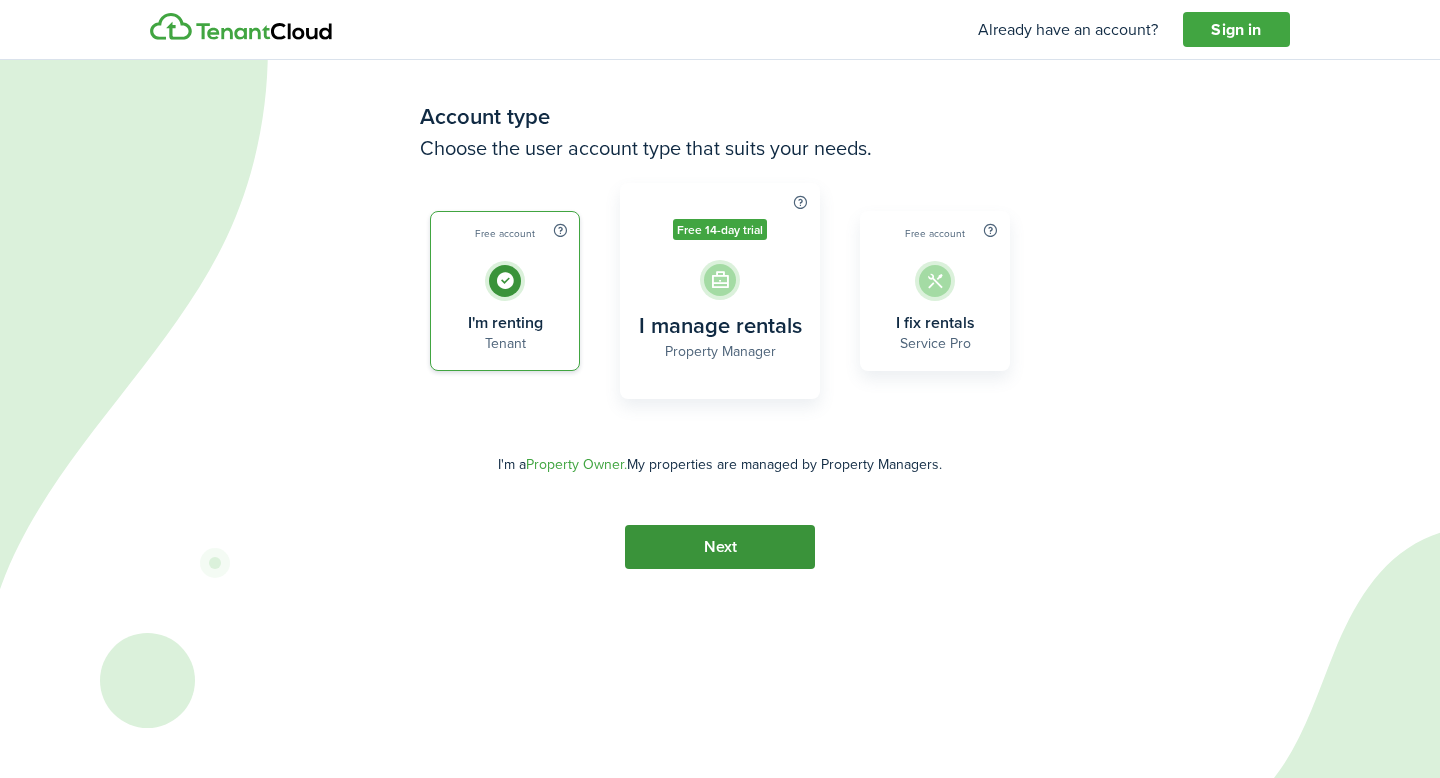 click on "Next" at bounding box center (720, 547) 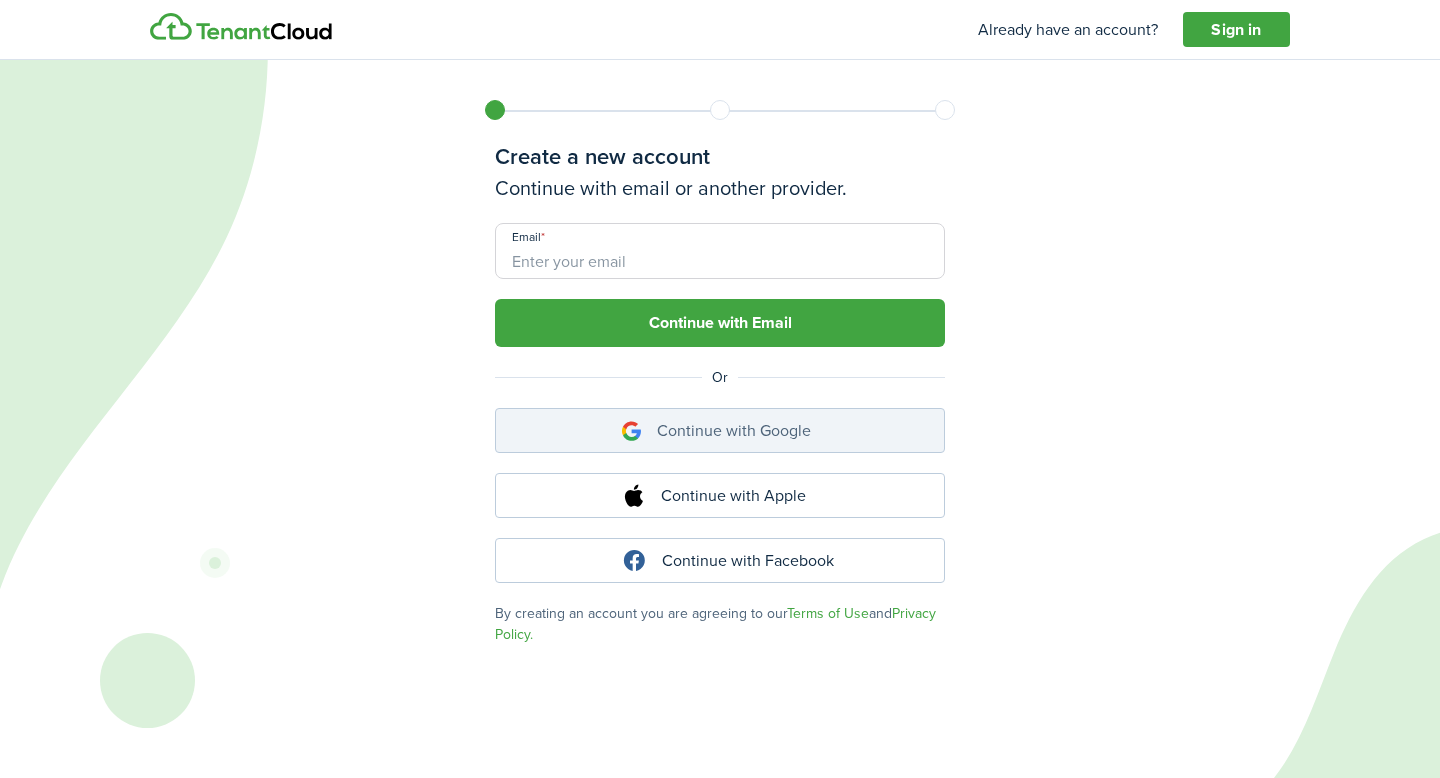 click on "Continue with Google" at bounding box center (720, 430) 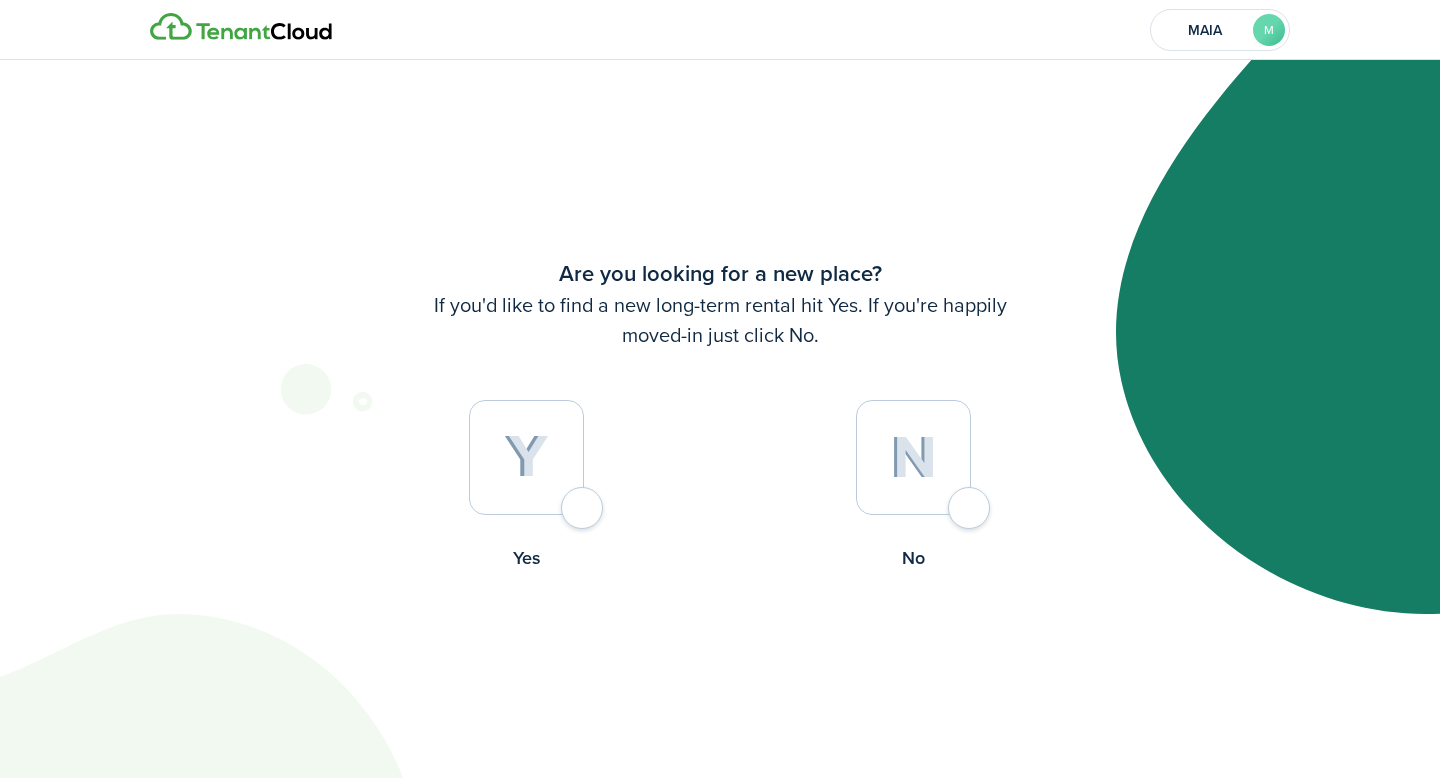 click at bounding box center [526, 457] 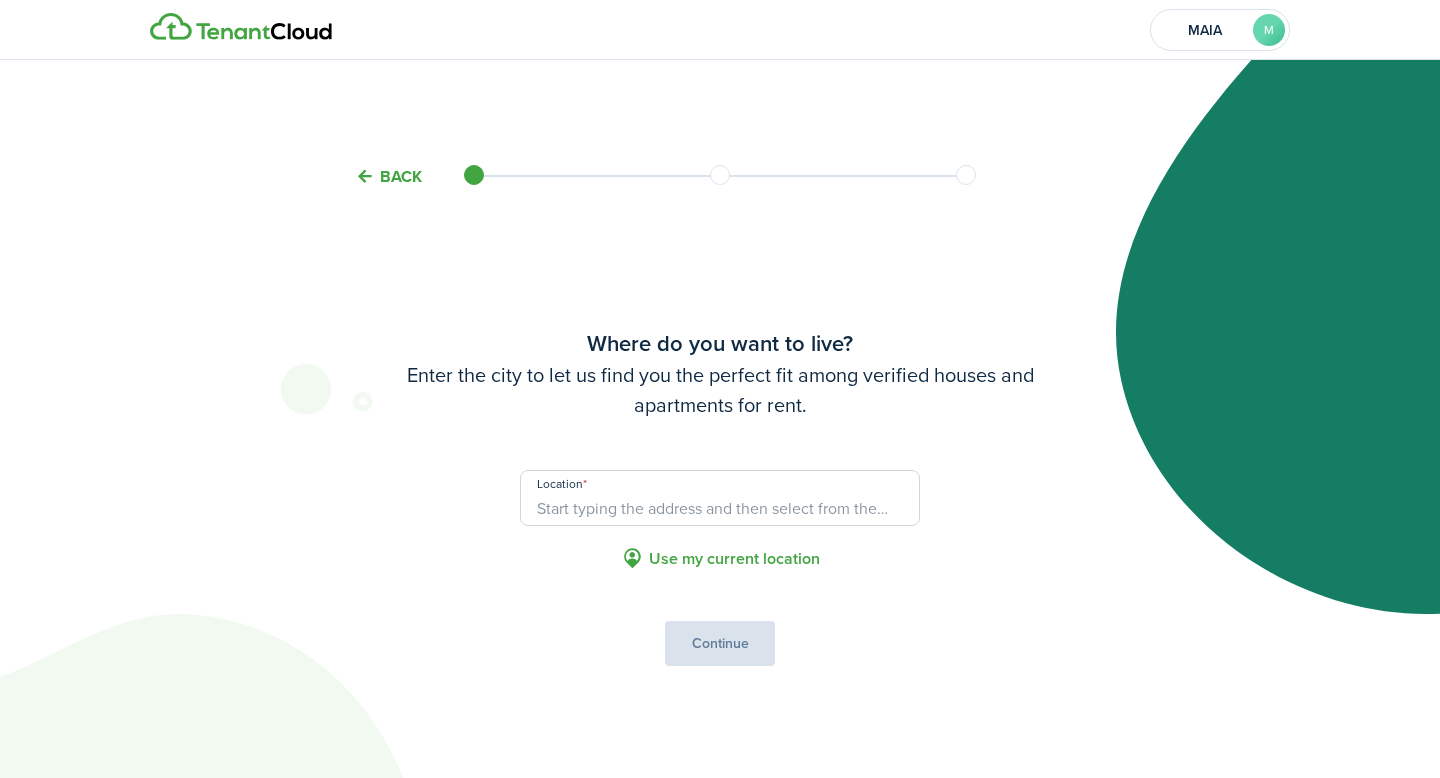 click on "Location" at bounding box center [720, 498] 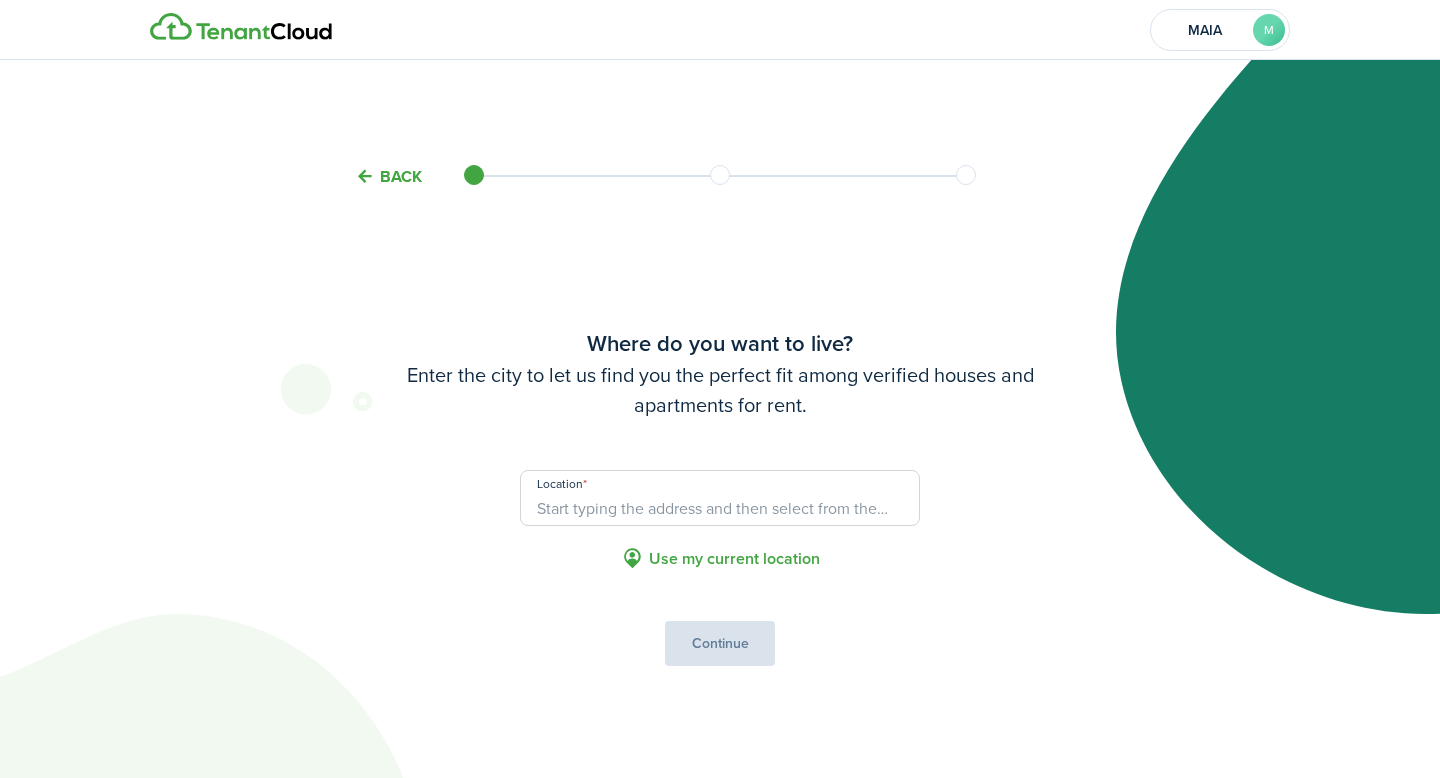 paste on "[NUMBER] [STREET] [CITY], [STATE] [POSTAL_CODE]" 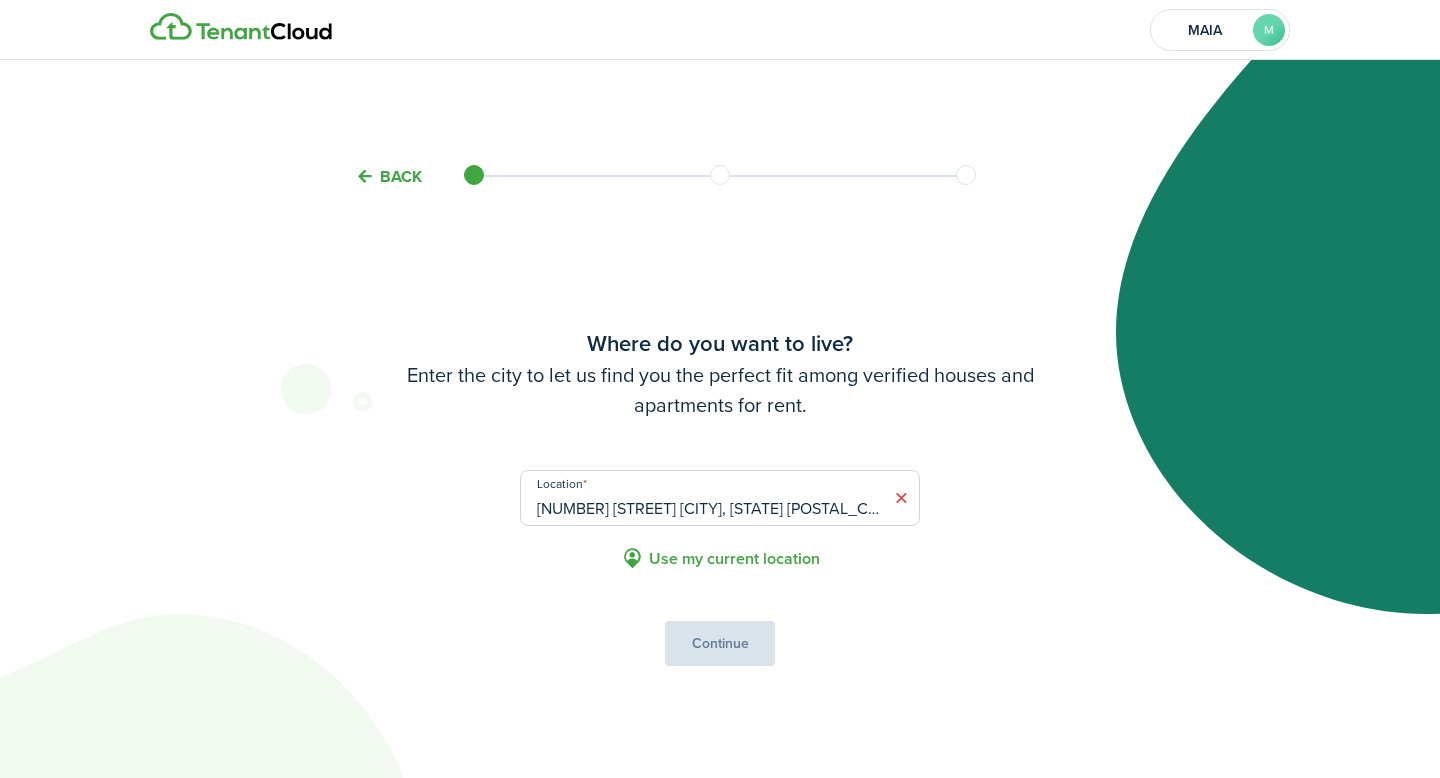 click on "Where do you want to live?  Enter the city to let us find you the perfect fit among verified houses and apartments for rent.   Location  [NUMBER] [STREET] [CITY], [STATE] [POSTAL_CODE]  Use my current location  Continue" at bounding box center (720, 496) 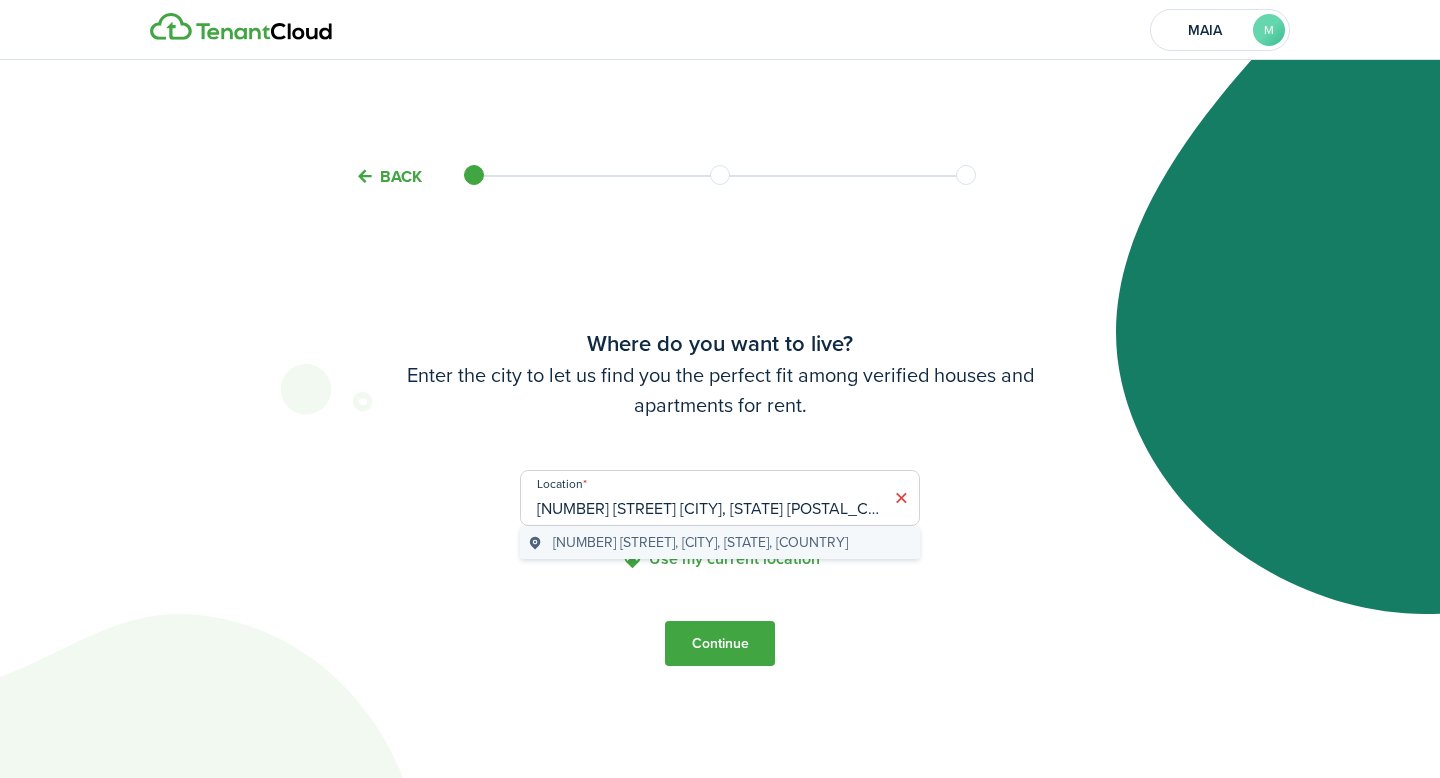 type on "[NUMBER] [STREET] [CITY], [STATE] [POSTAL_CODE]" 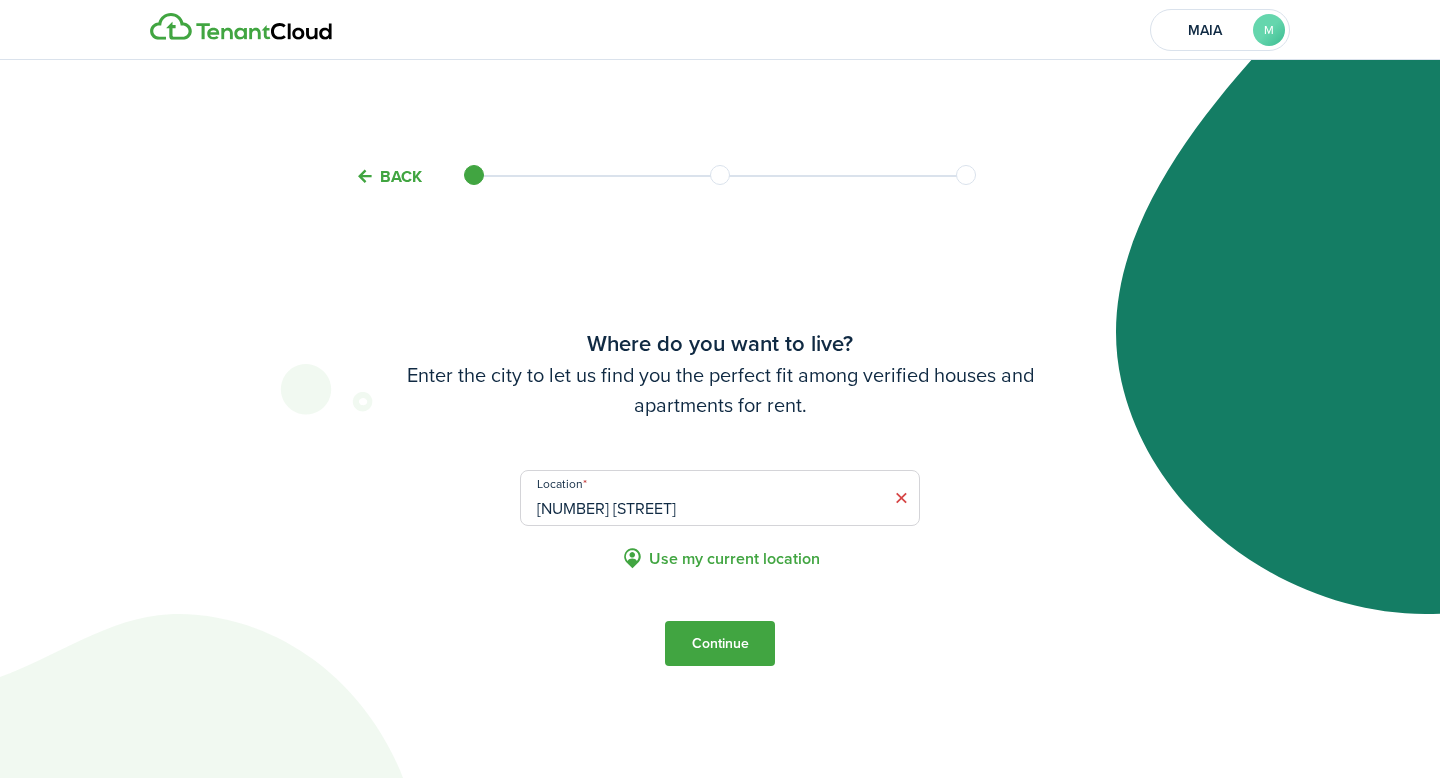 click on "Continue" at bounding box center [720, 643] 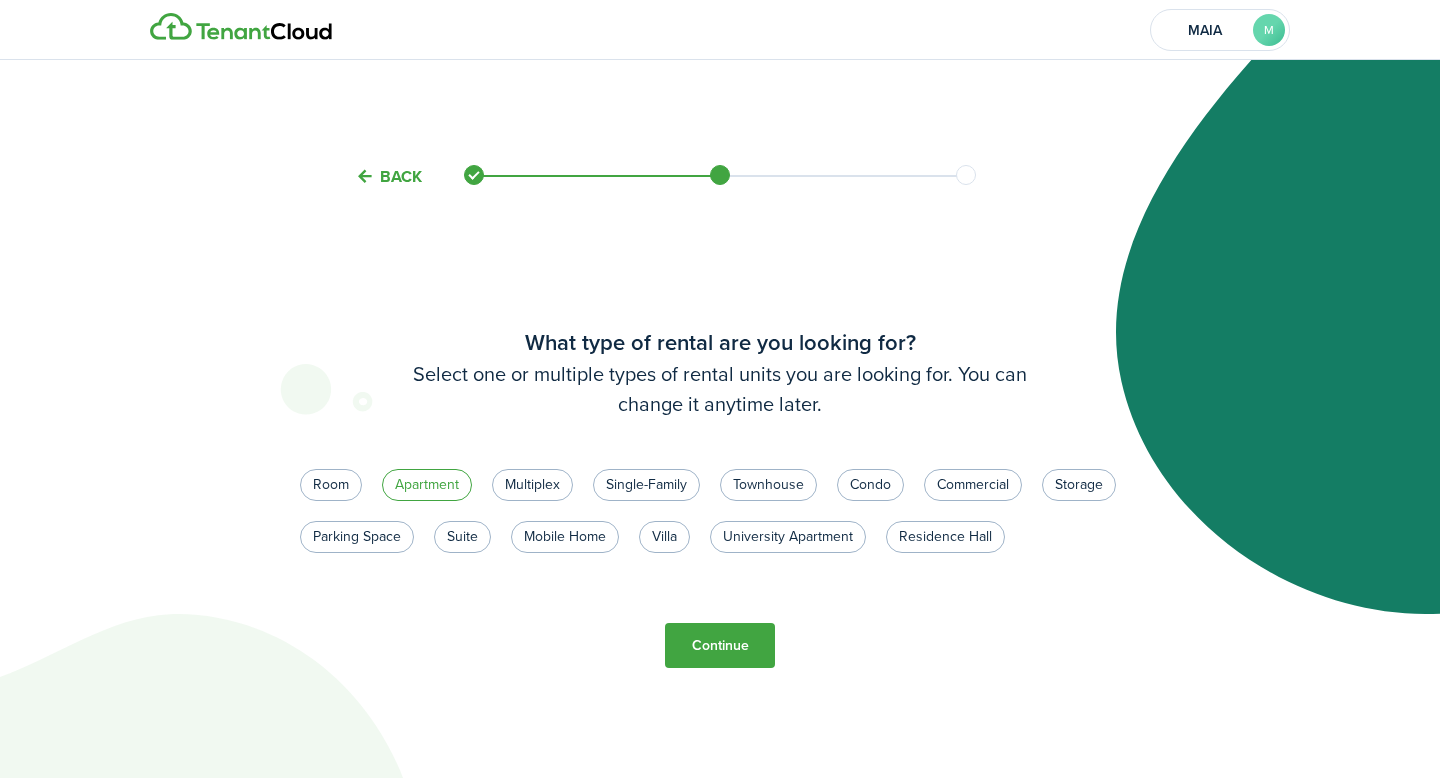 click on "Apartment" at bounding box center [427, 485] 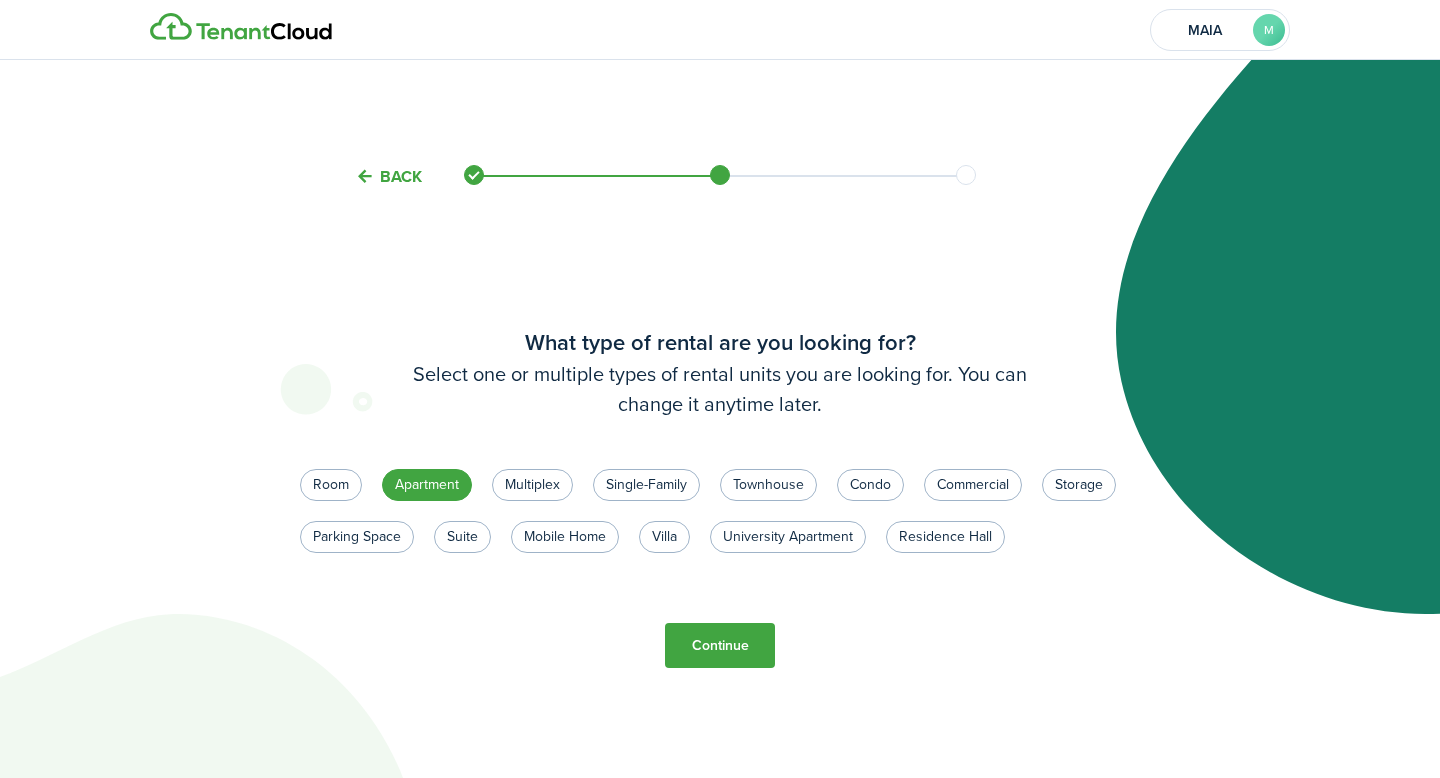 click on "Continue" at bounding box center (720, 645) 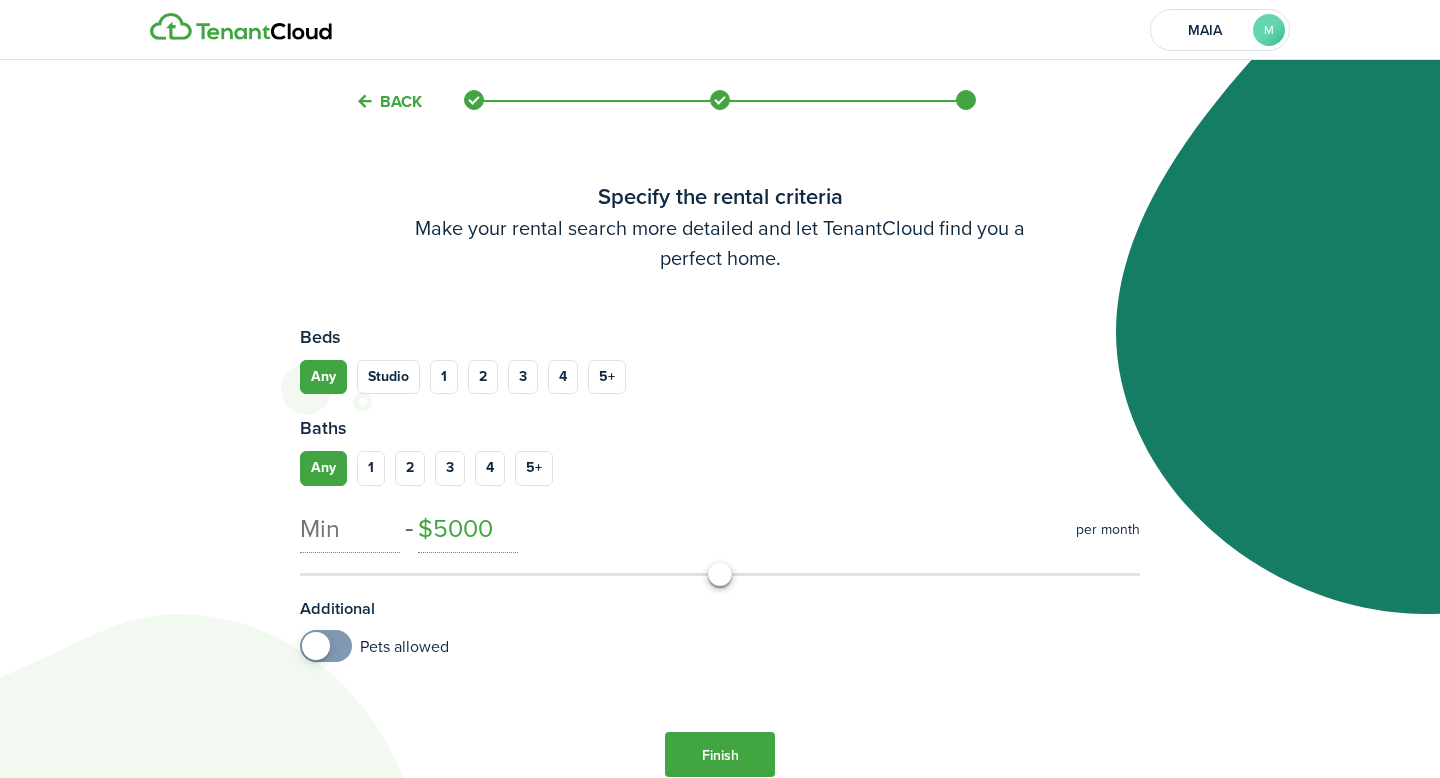 click on "2" at bounding box center (410, 468) 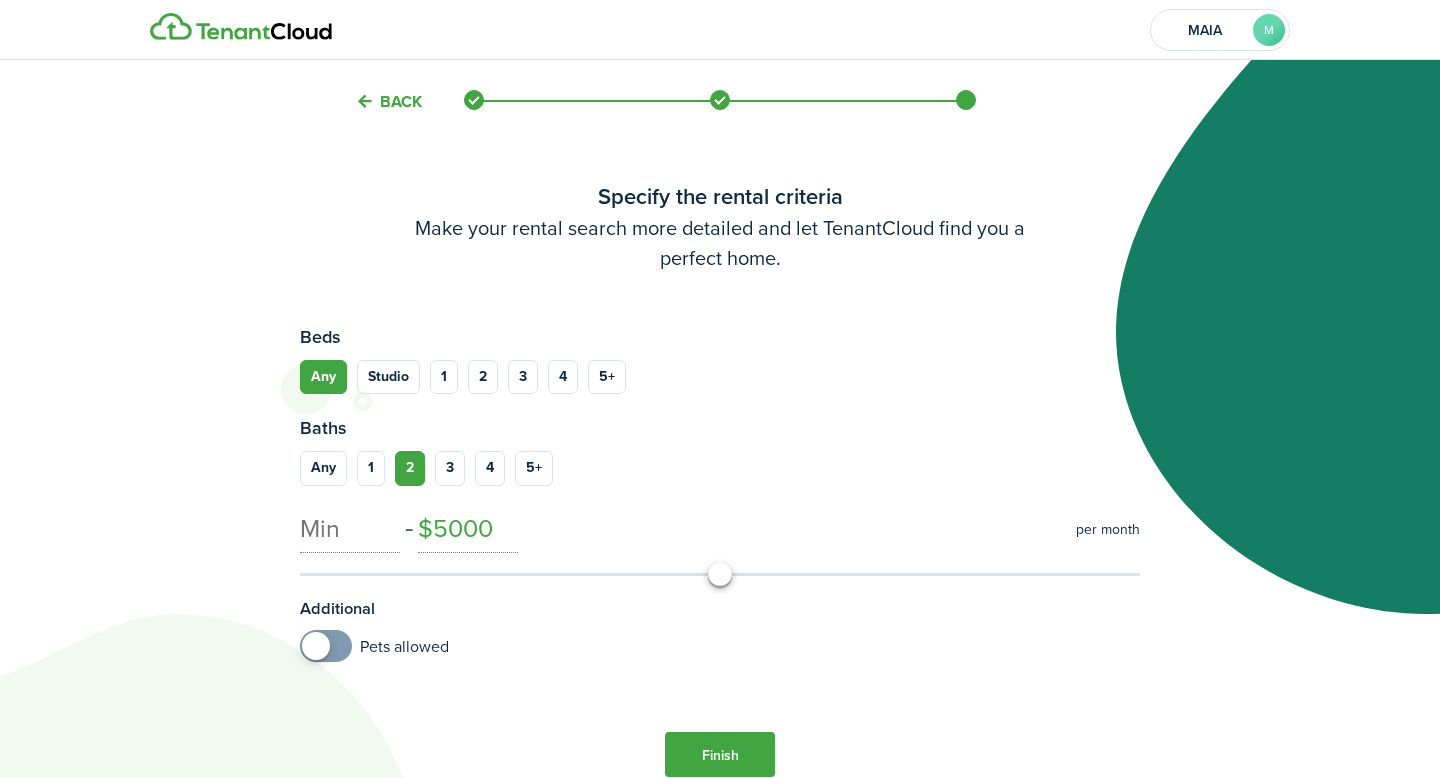 click on "$5000" at bounding box center (468, 529) 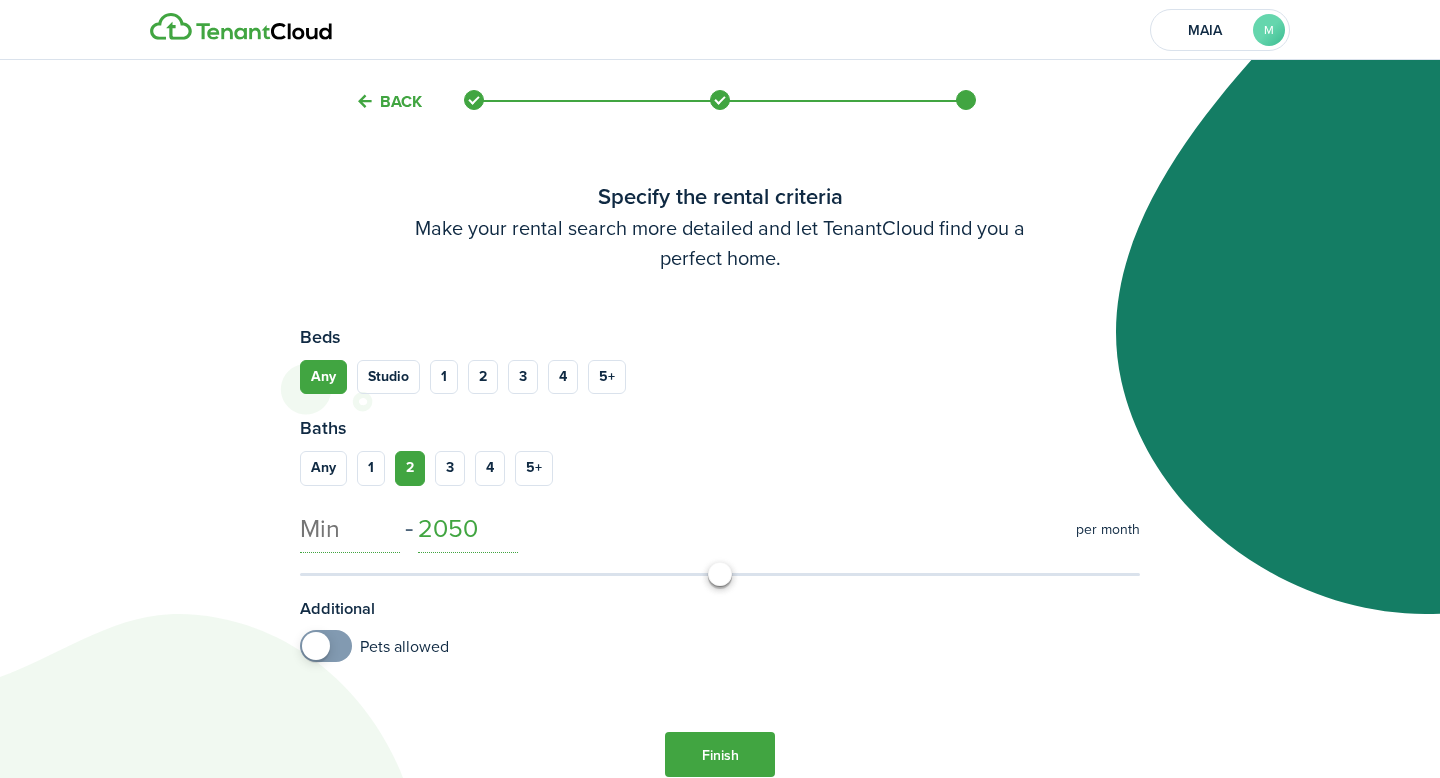 type on "2050" 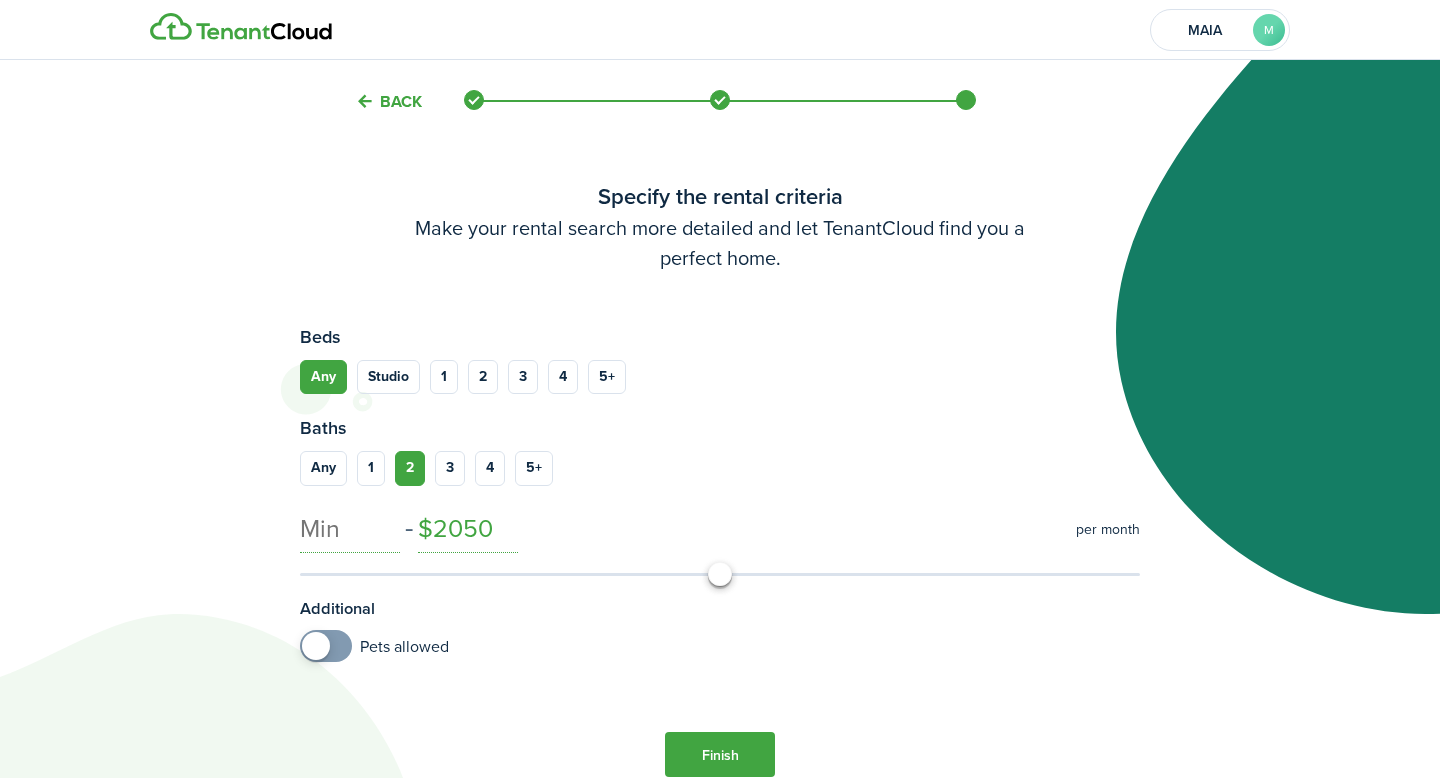 click on "Any" at bounding box center (323, 468) 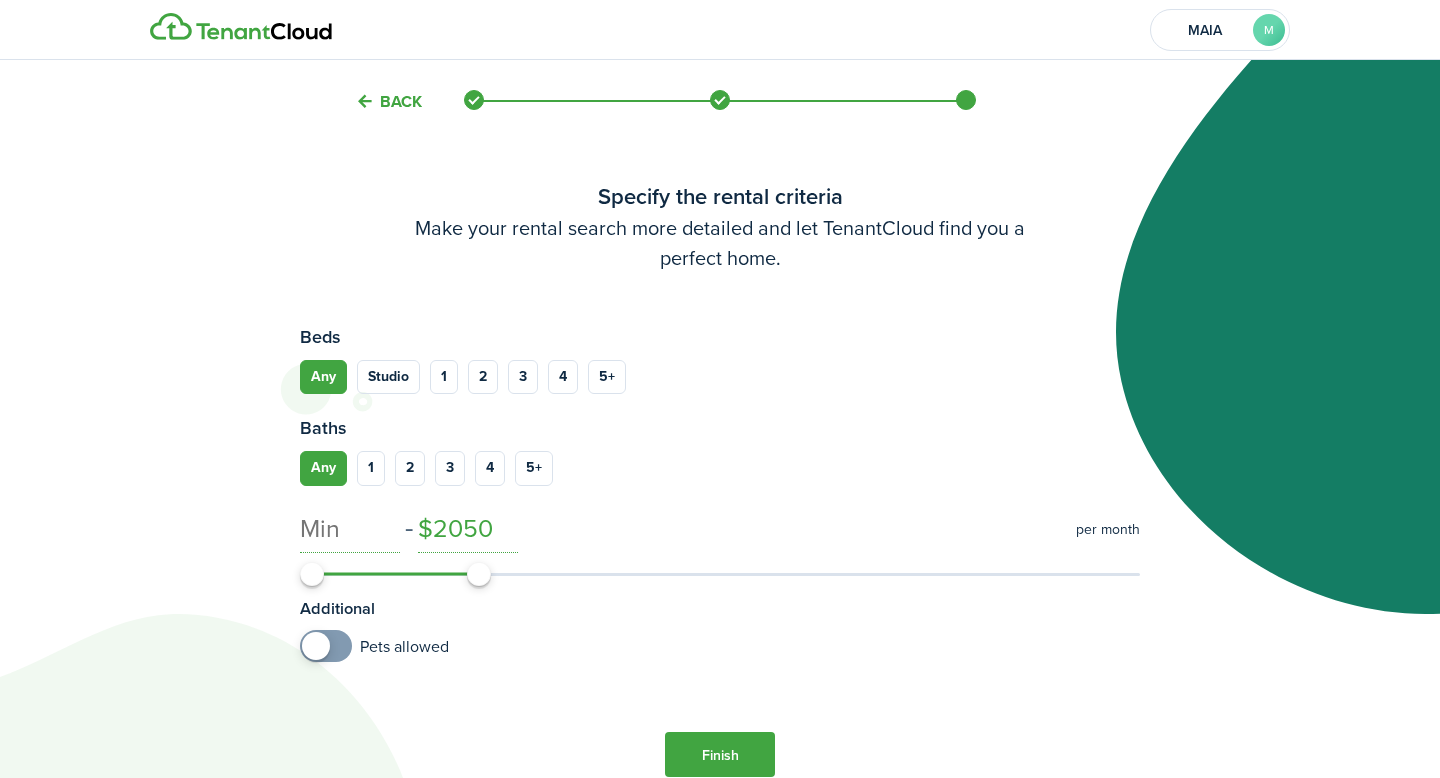 click on "2" at bounding box center [483, 377] 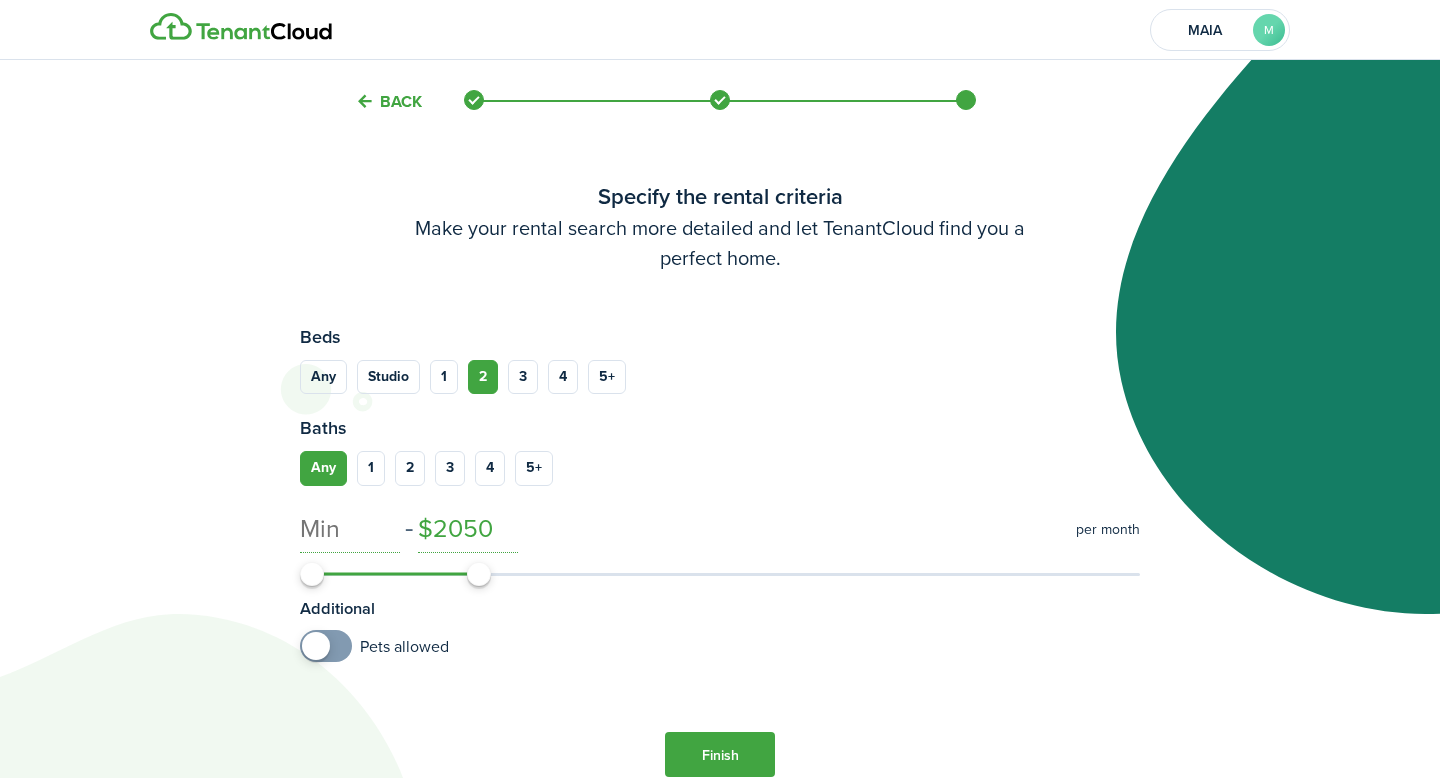 scroll, scrollTop: 39, scrollLeft: 0, axis: vertical 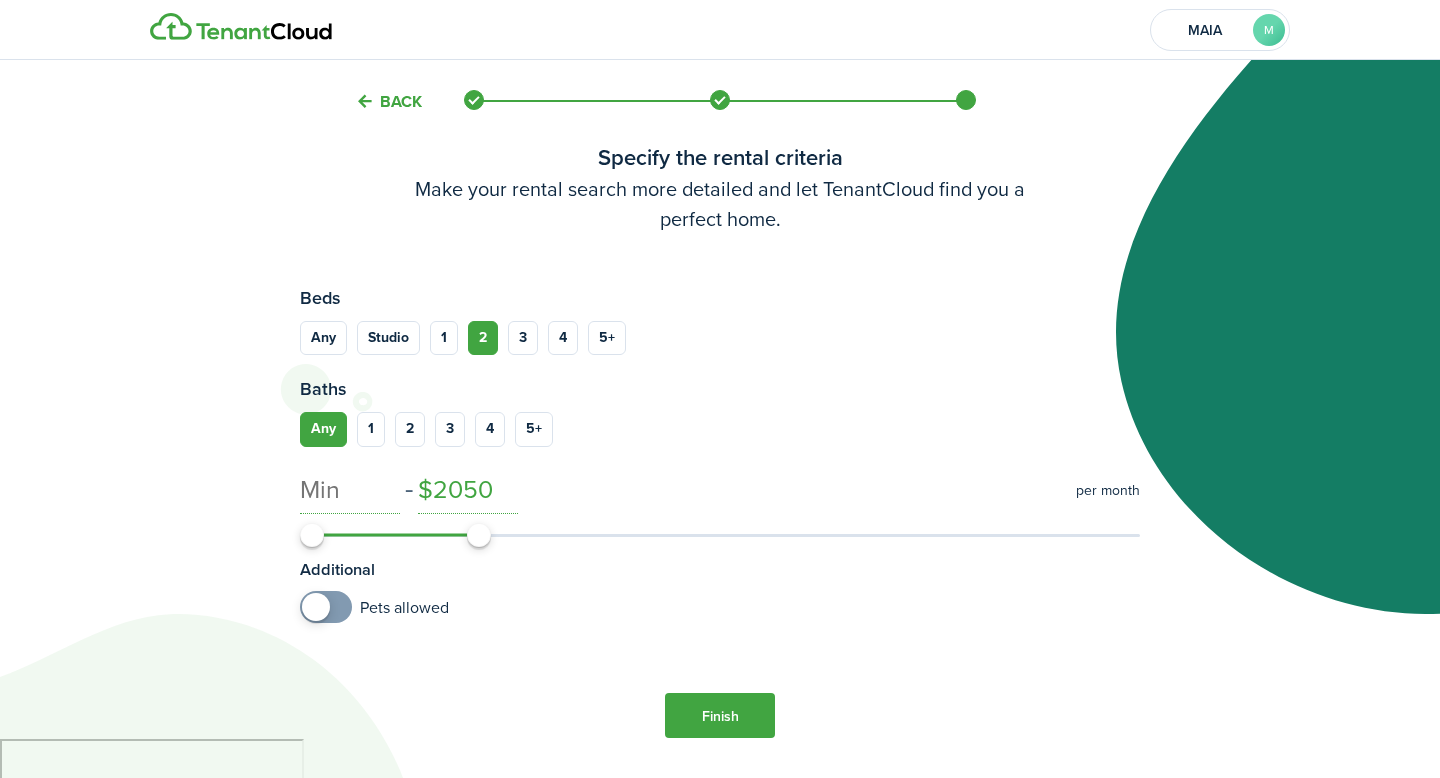 checkbox on "true" 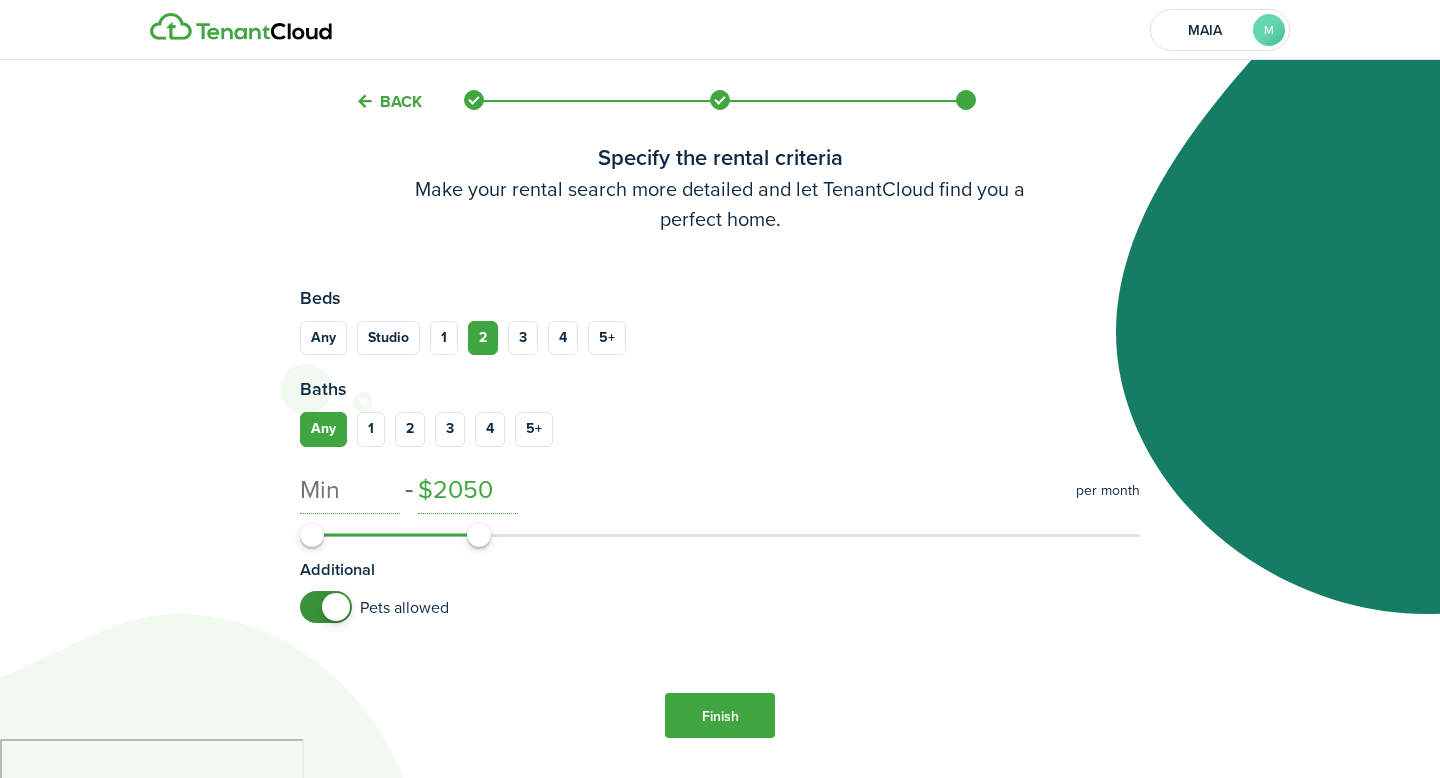 click on "Finish" at bounding box center [720, 715] 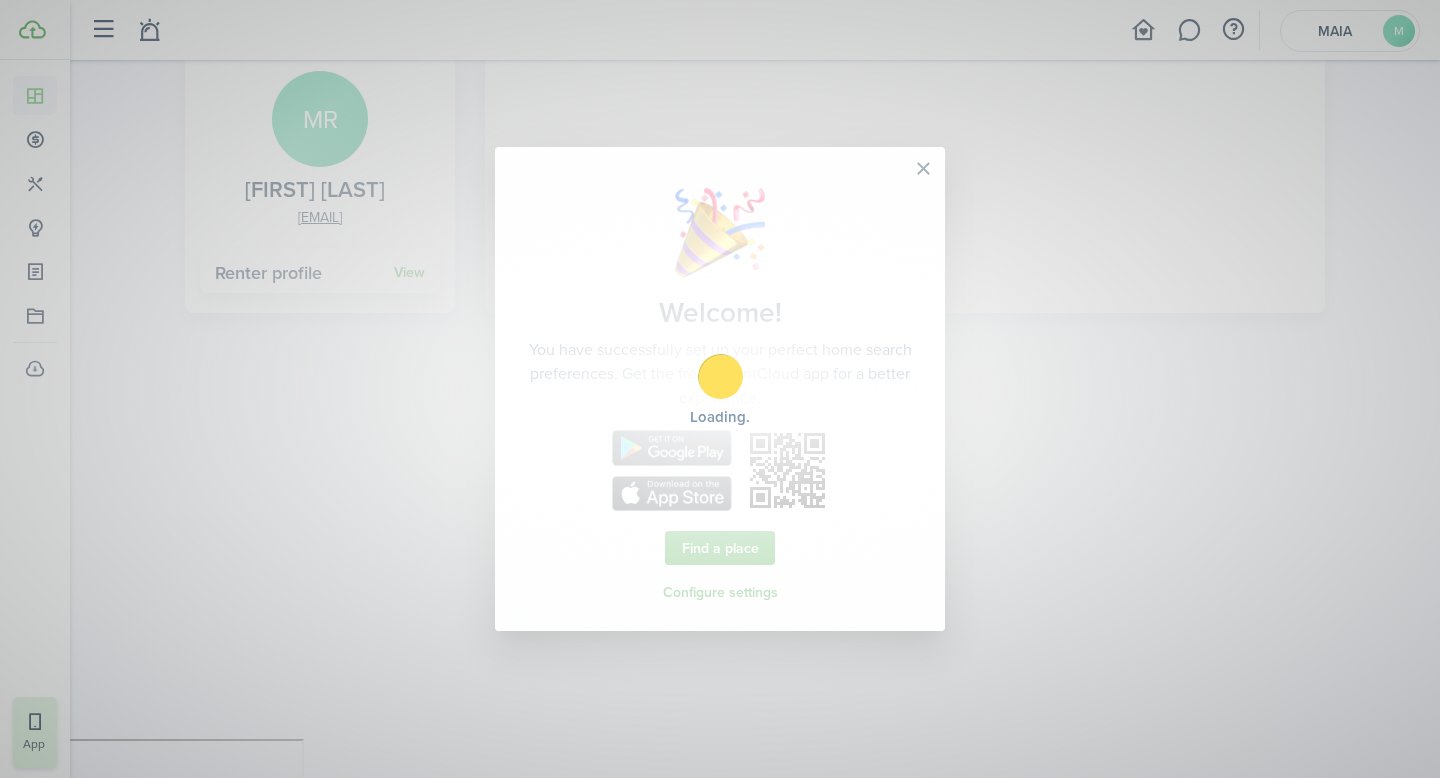 scroll, scrollTop: 0, scrollLeft: 0, axis: both 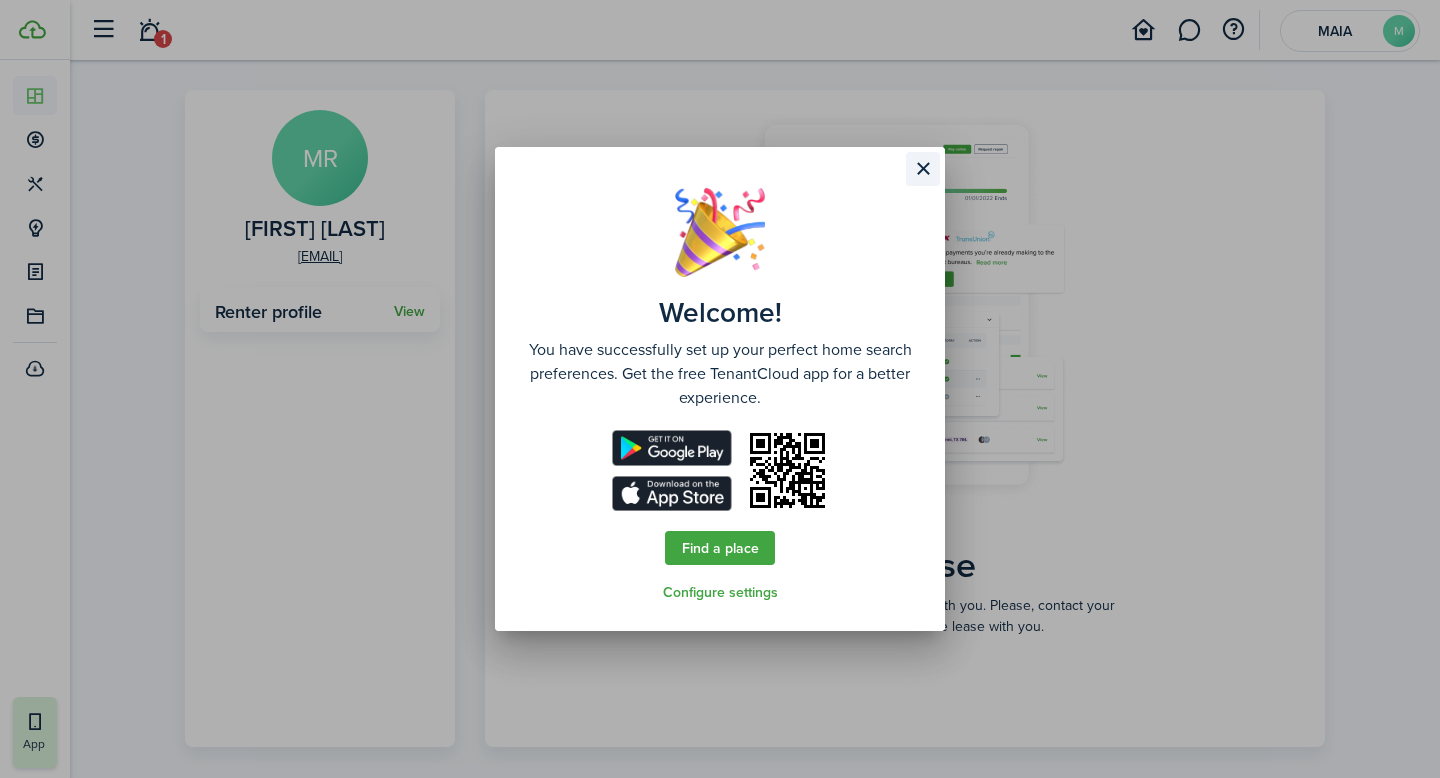click at bounding box center (923, 169) 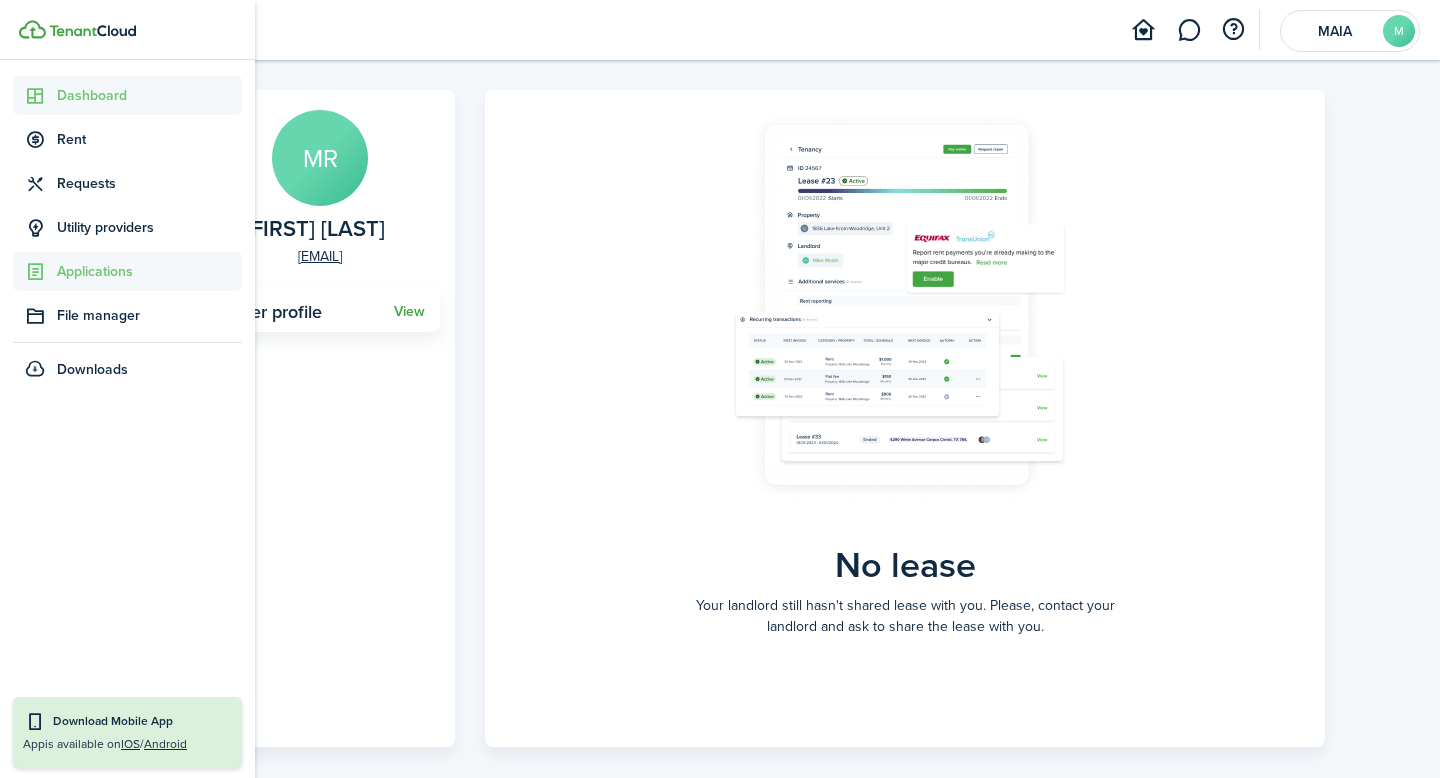 click on "Applications" at bounding box center [149, 271] 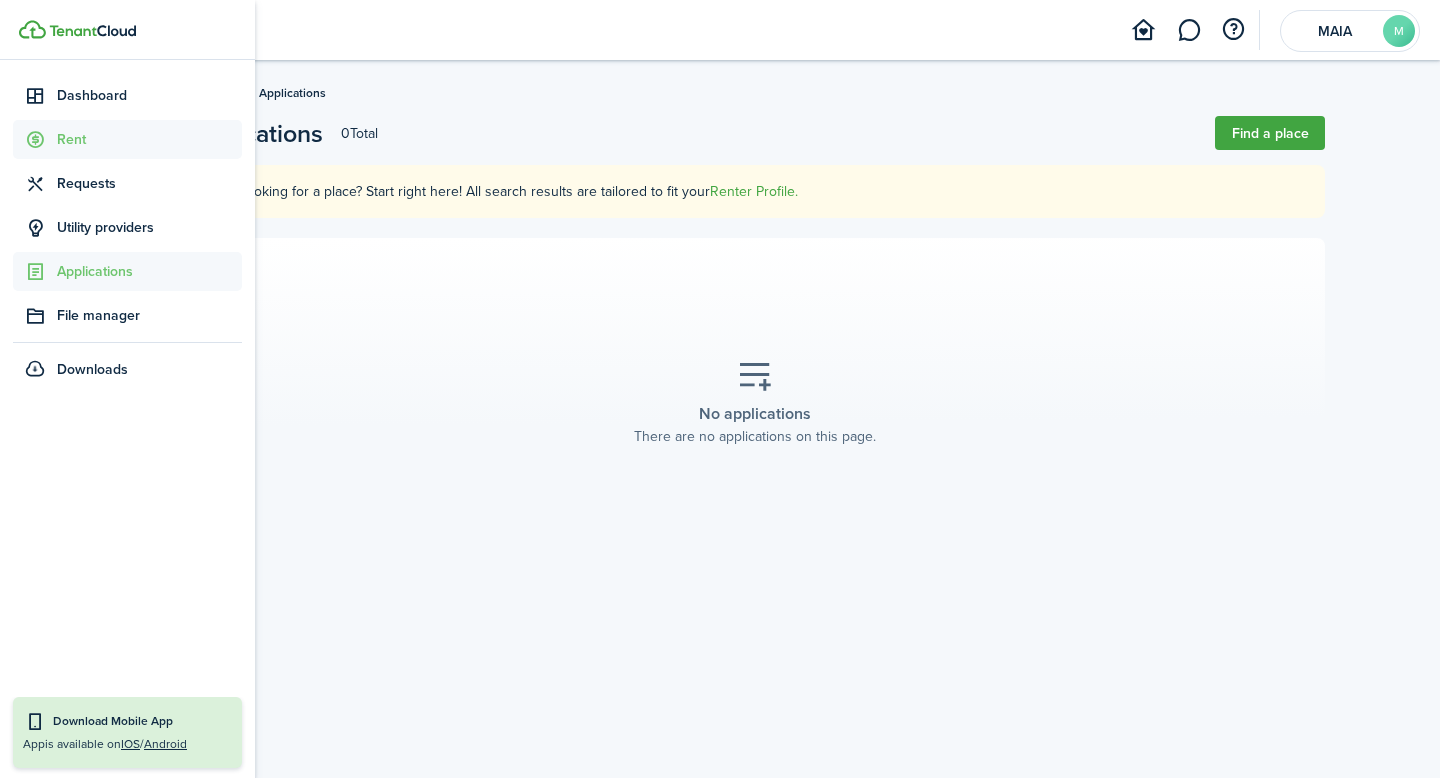 click on "Rent" at bounding box center (149, 139) 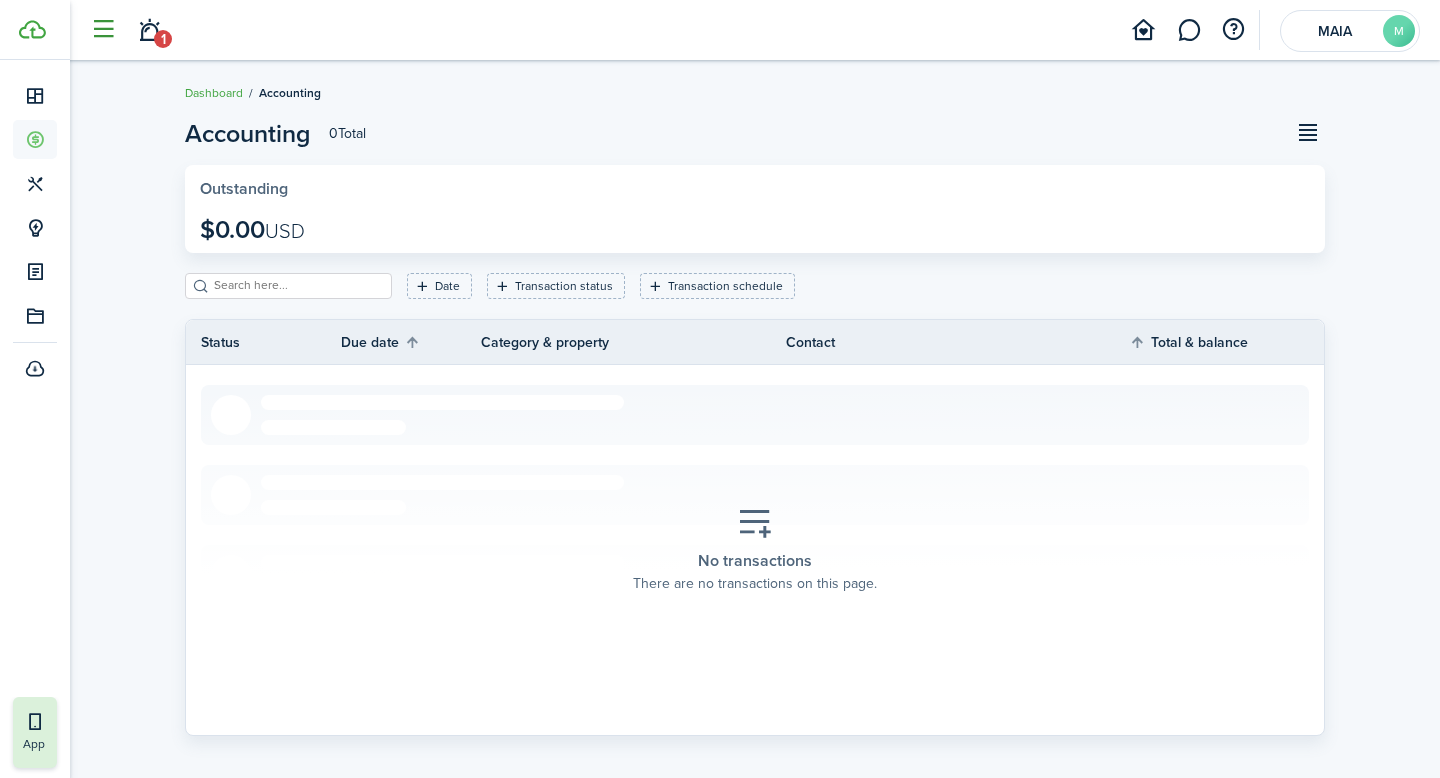 click at bounding box center [103, 30] 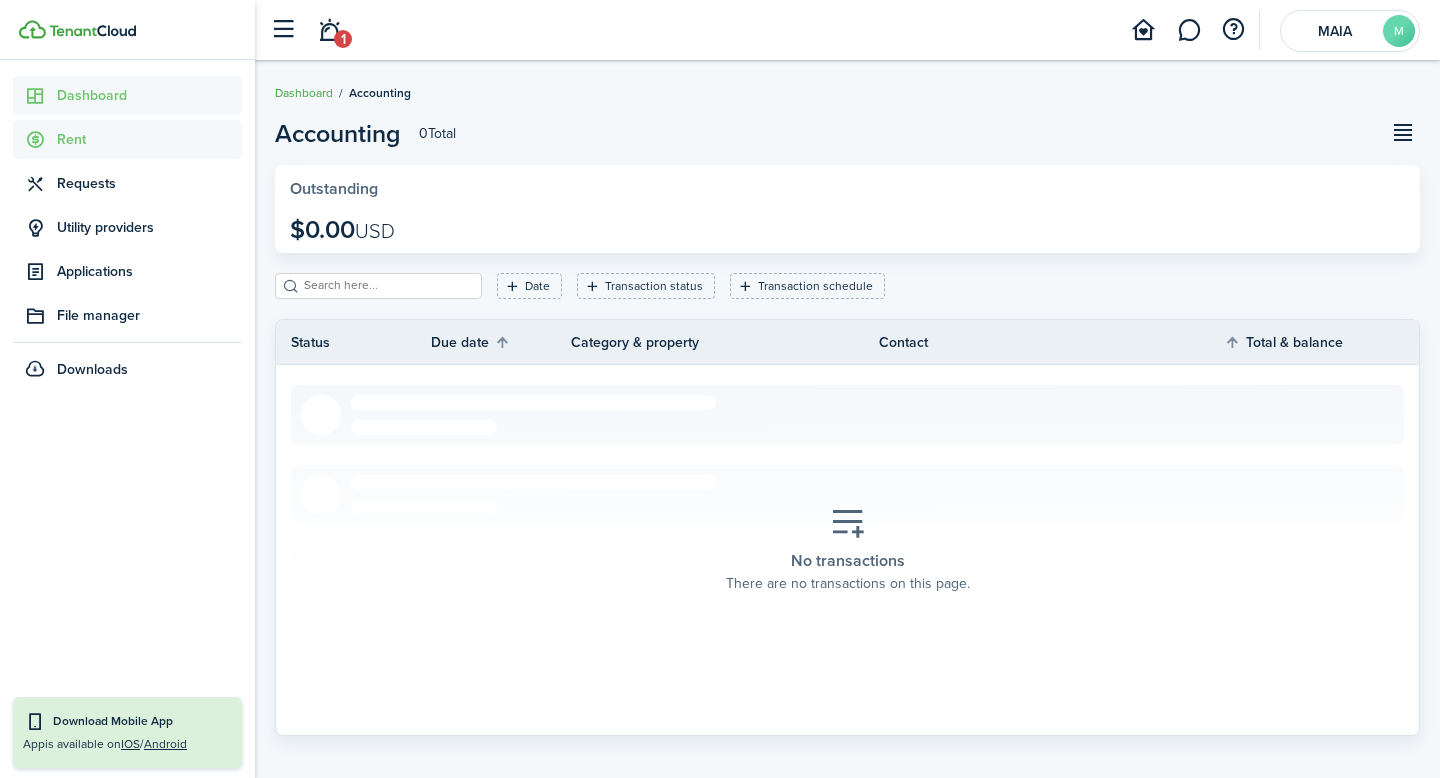 click on "Dashboard" at bounding box center (149, 95) 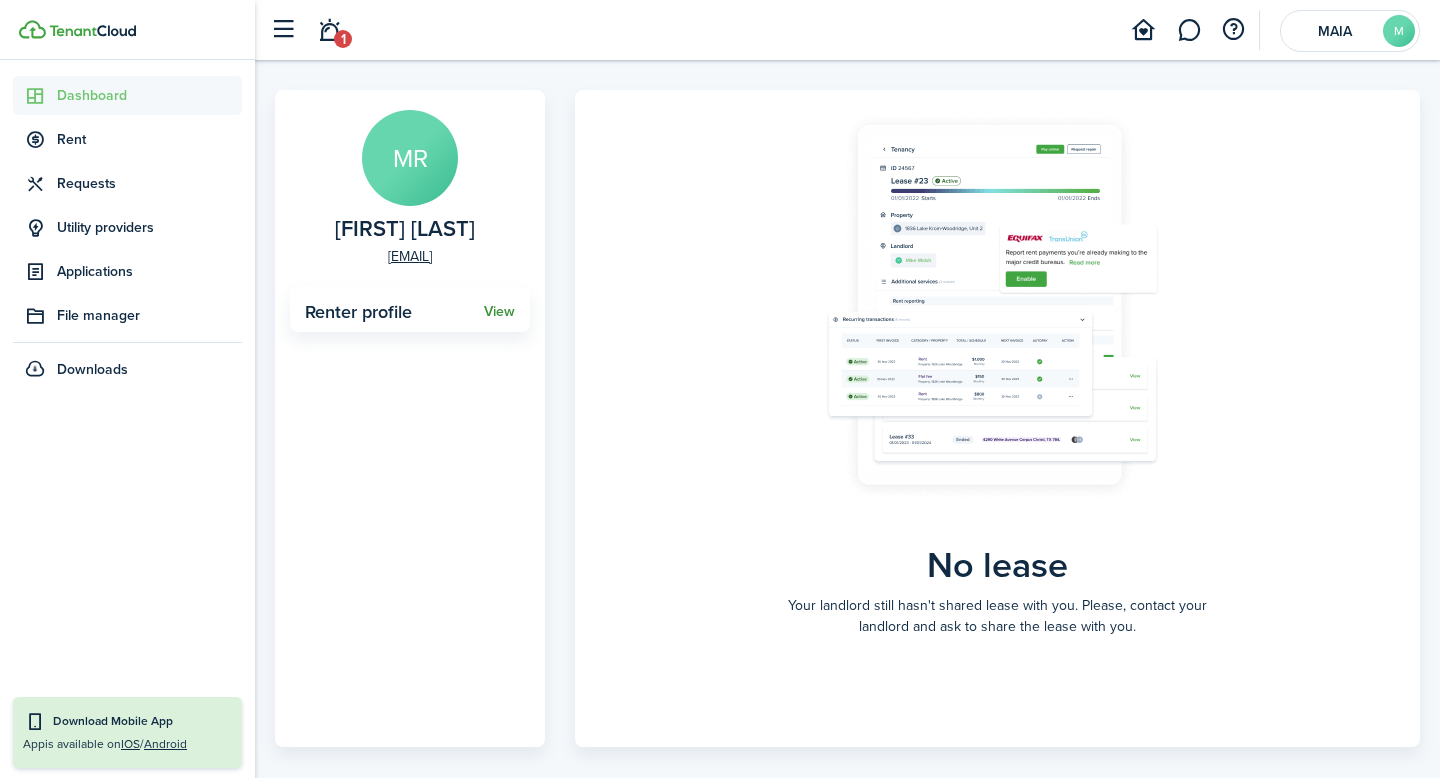 click on "View" at bounding box center (499, 312) 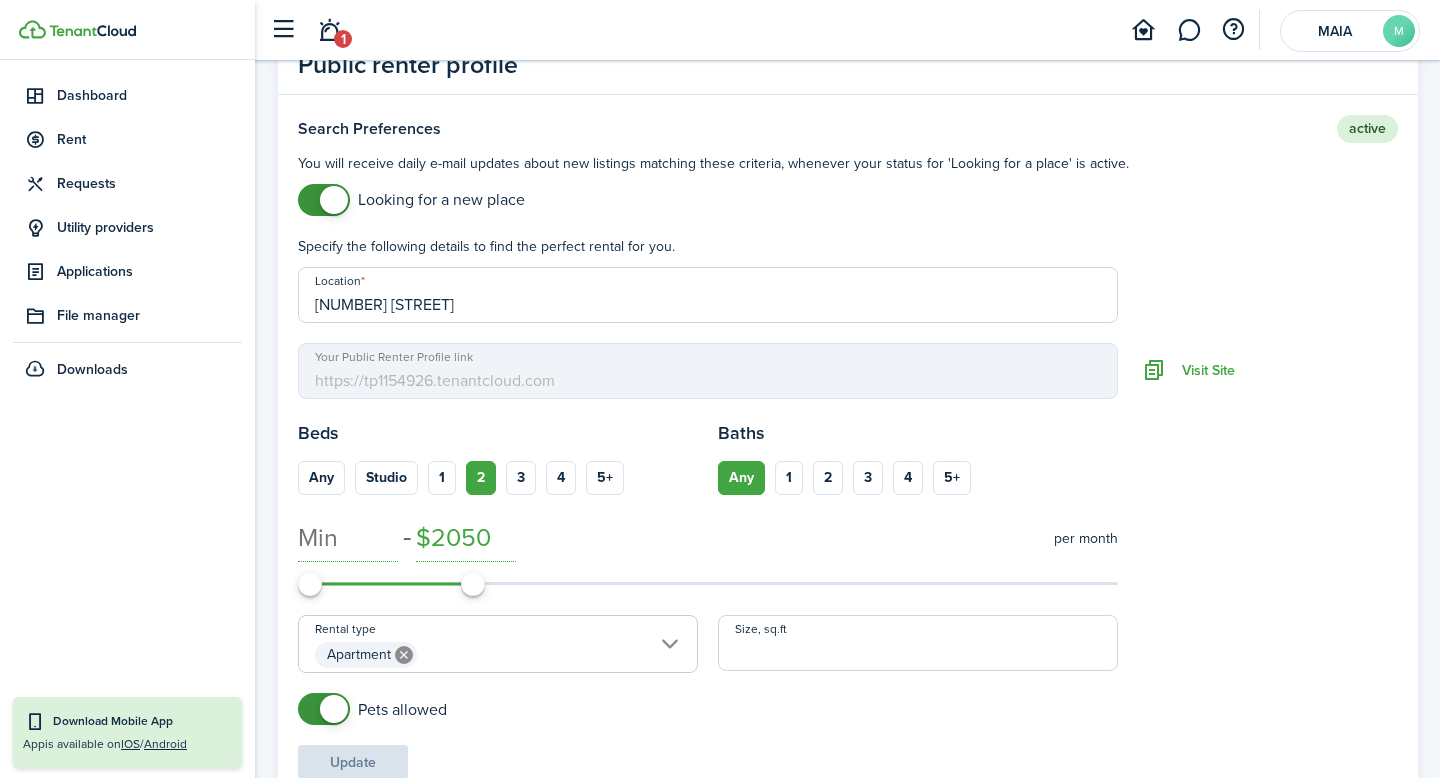 scroll, scrollTop: 157, scrollLeft: 0, axis: vertical 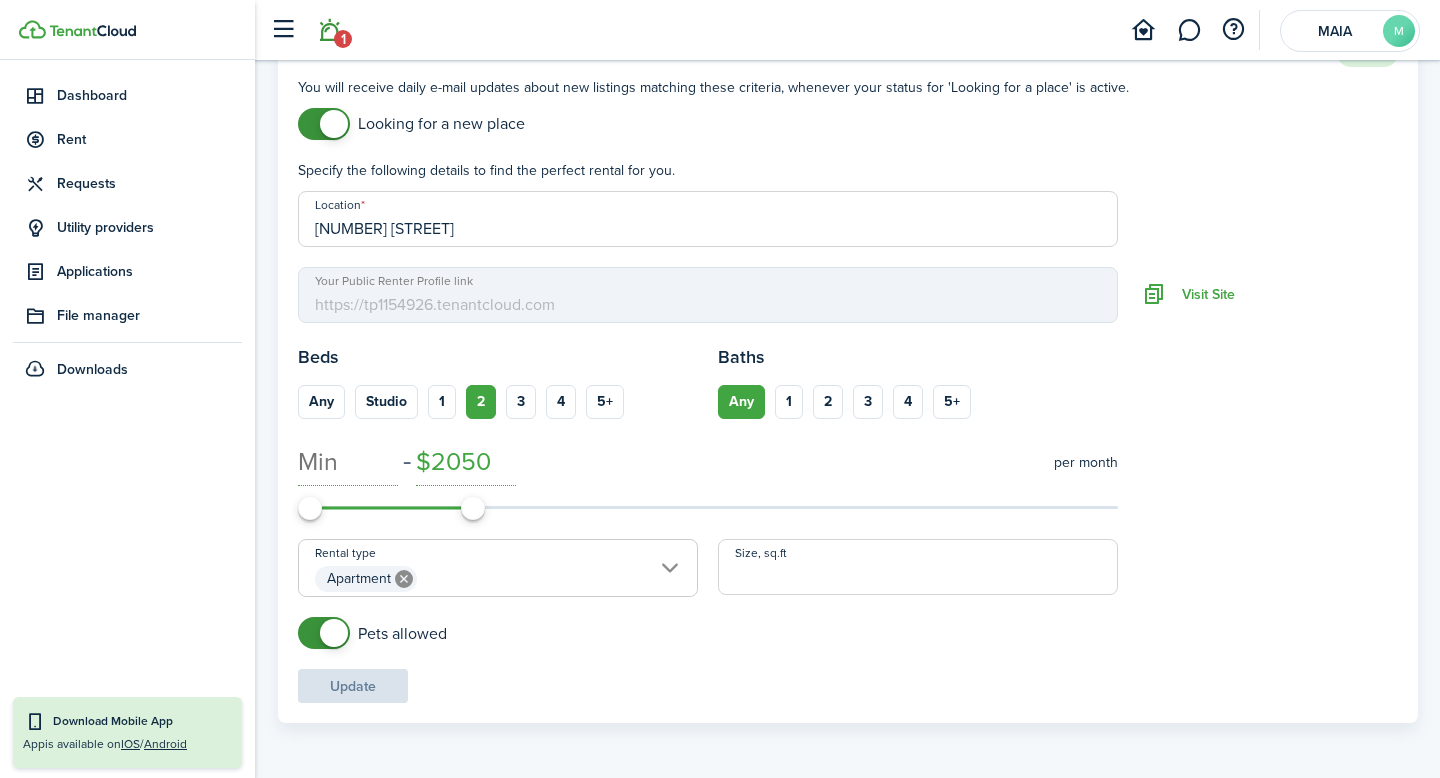 click on "1" at bounding box center (329, 30) 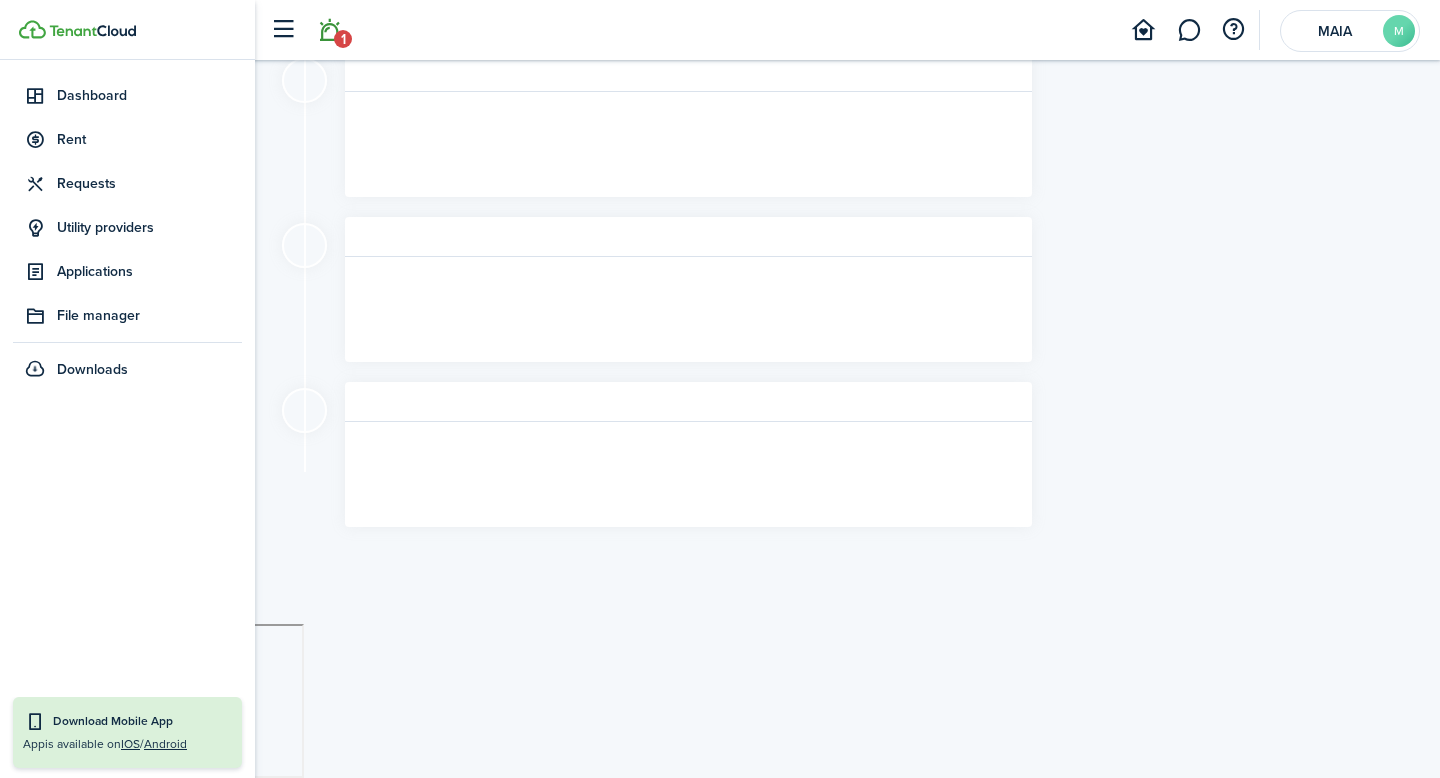 scroll, scrollTop: 0, scrollLeft: 0, axis: both 